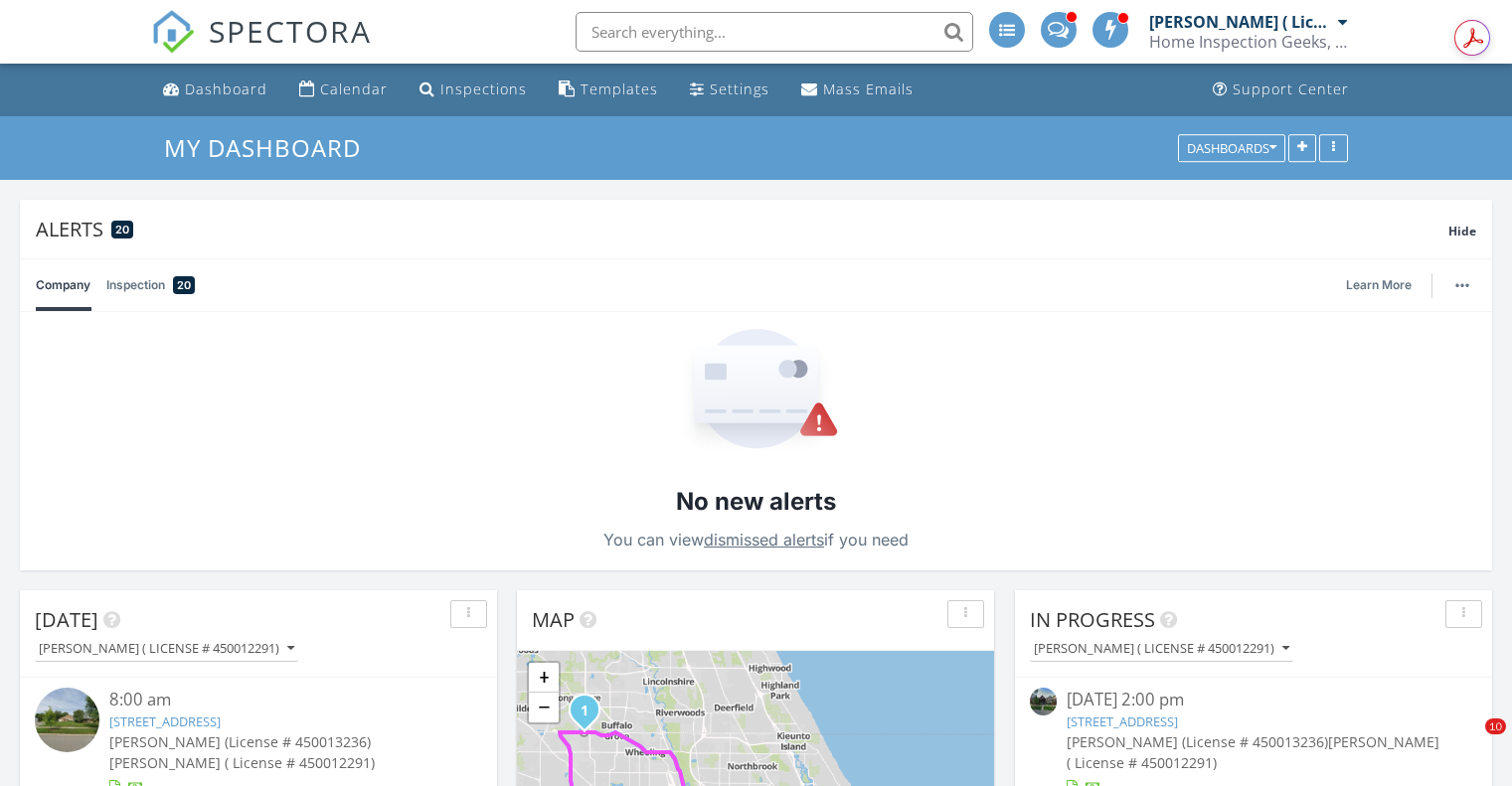 scroll, scrollTop: 964, scrollLeft: 0, axis: vertical 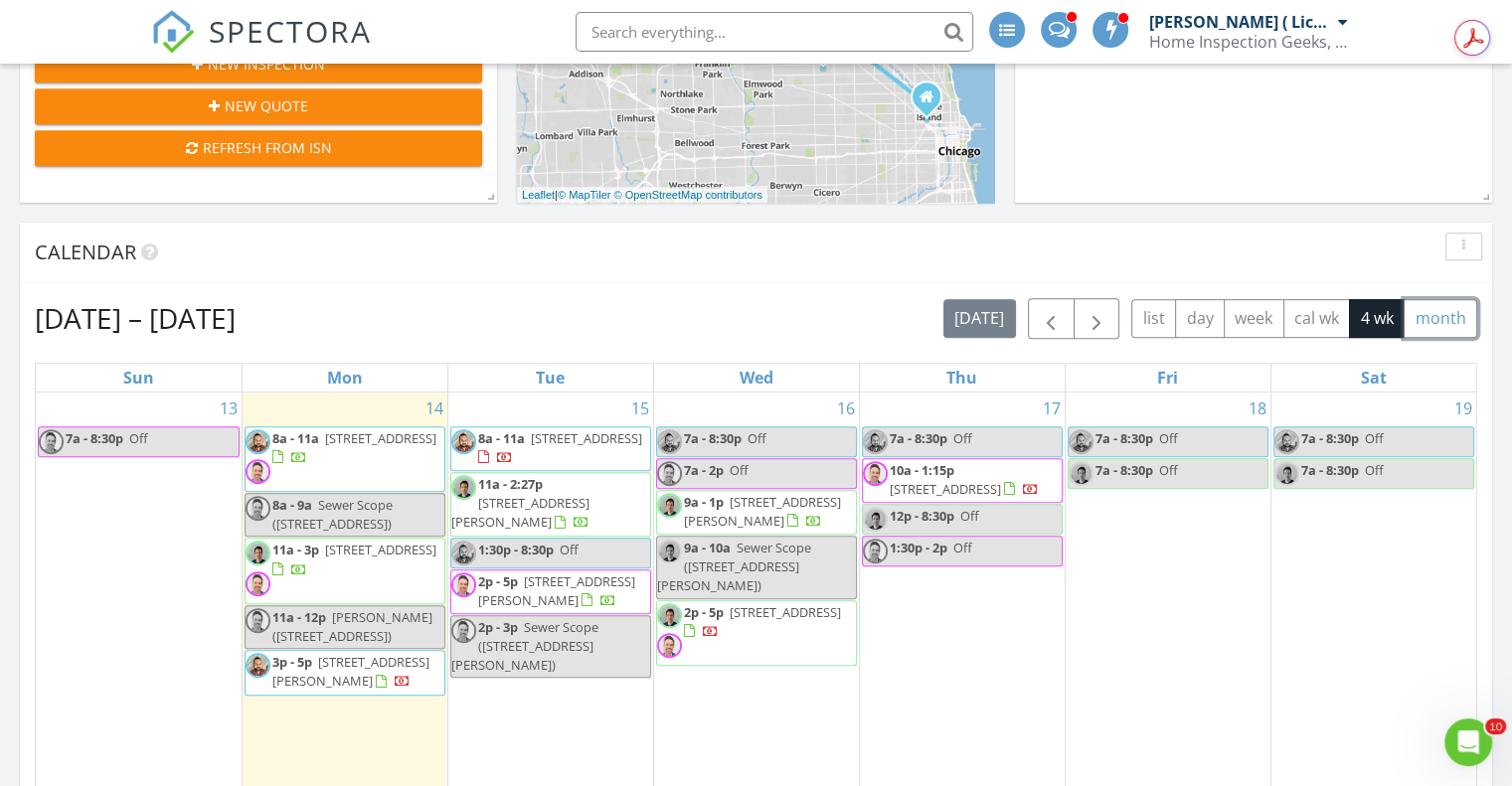 click on "month" at bounding box center [1440, 318] 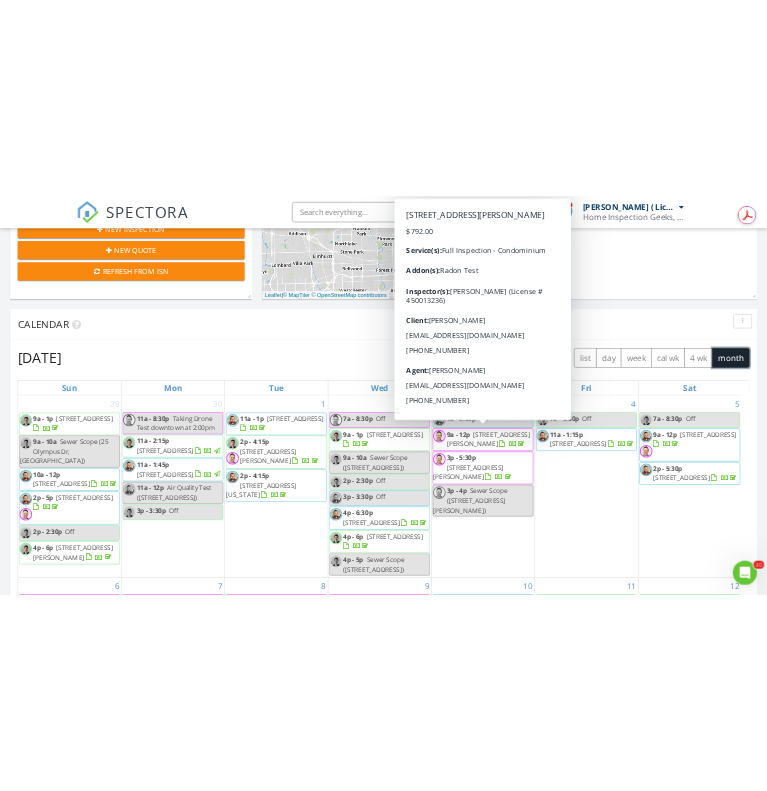 scroll, scrollTop: 200, scrollLeft: 0, axis: vertical 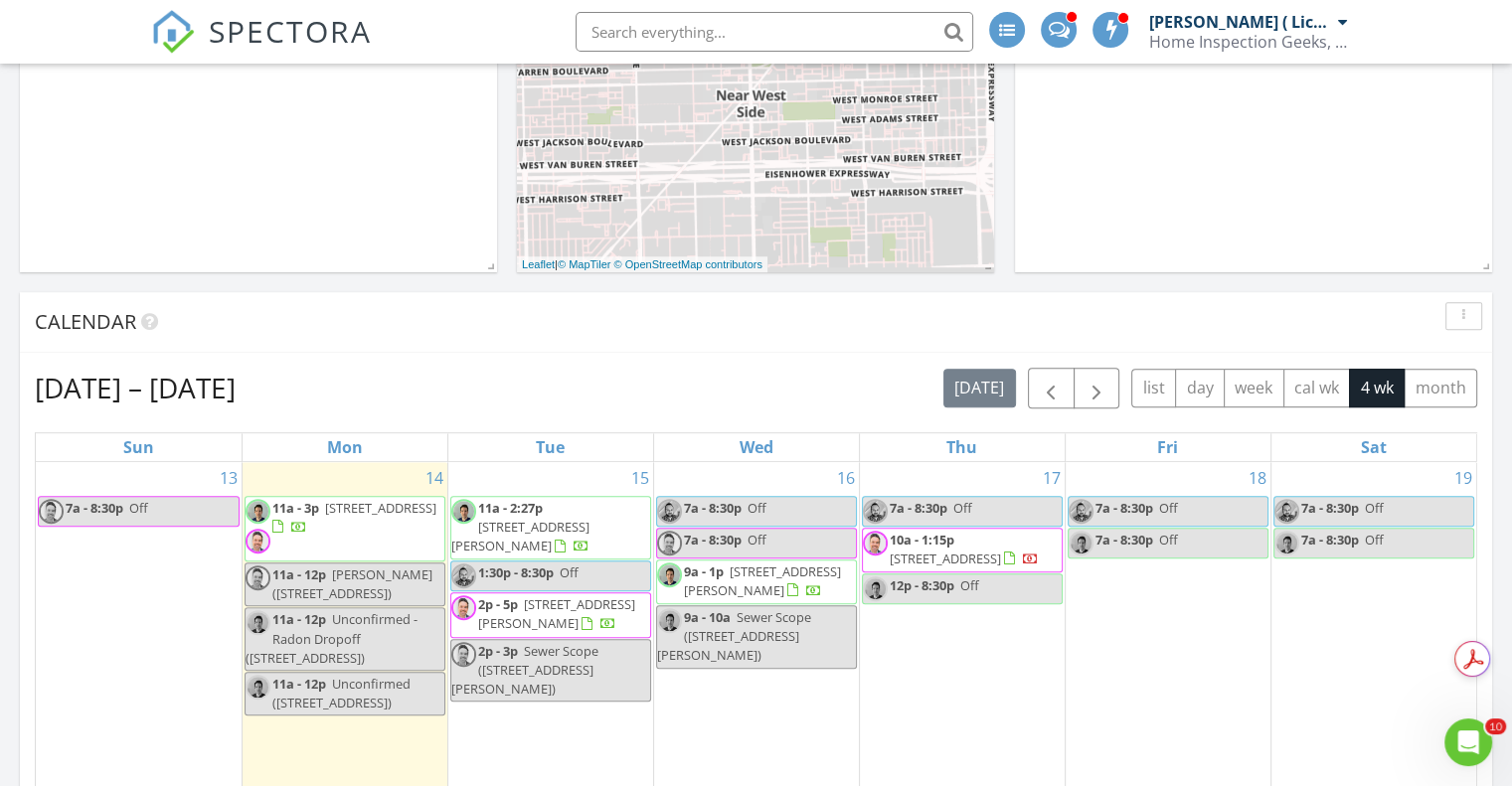 drag, startPoint x: 1298, startPoint y: 293, endPoint x: 1395, endPoint y: 360, distance: 117.88978 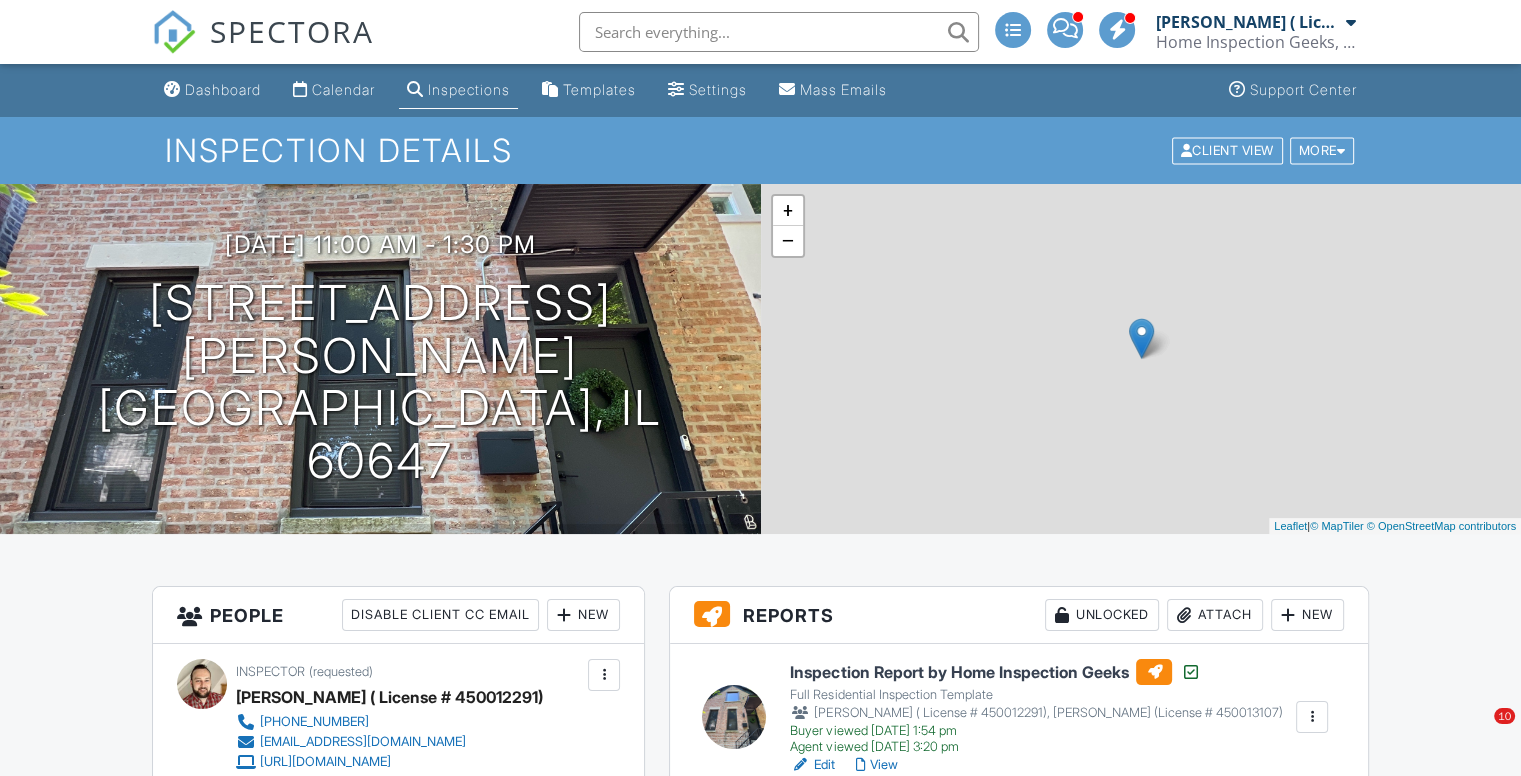 scroll, scrollTop: 0, scrollLeft: 0, axis: both 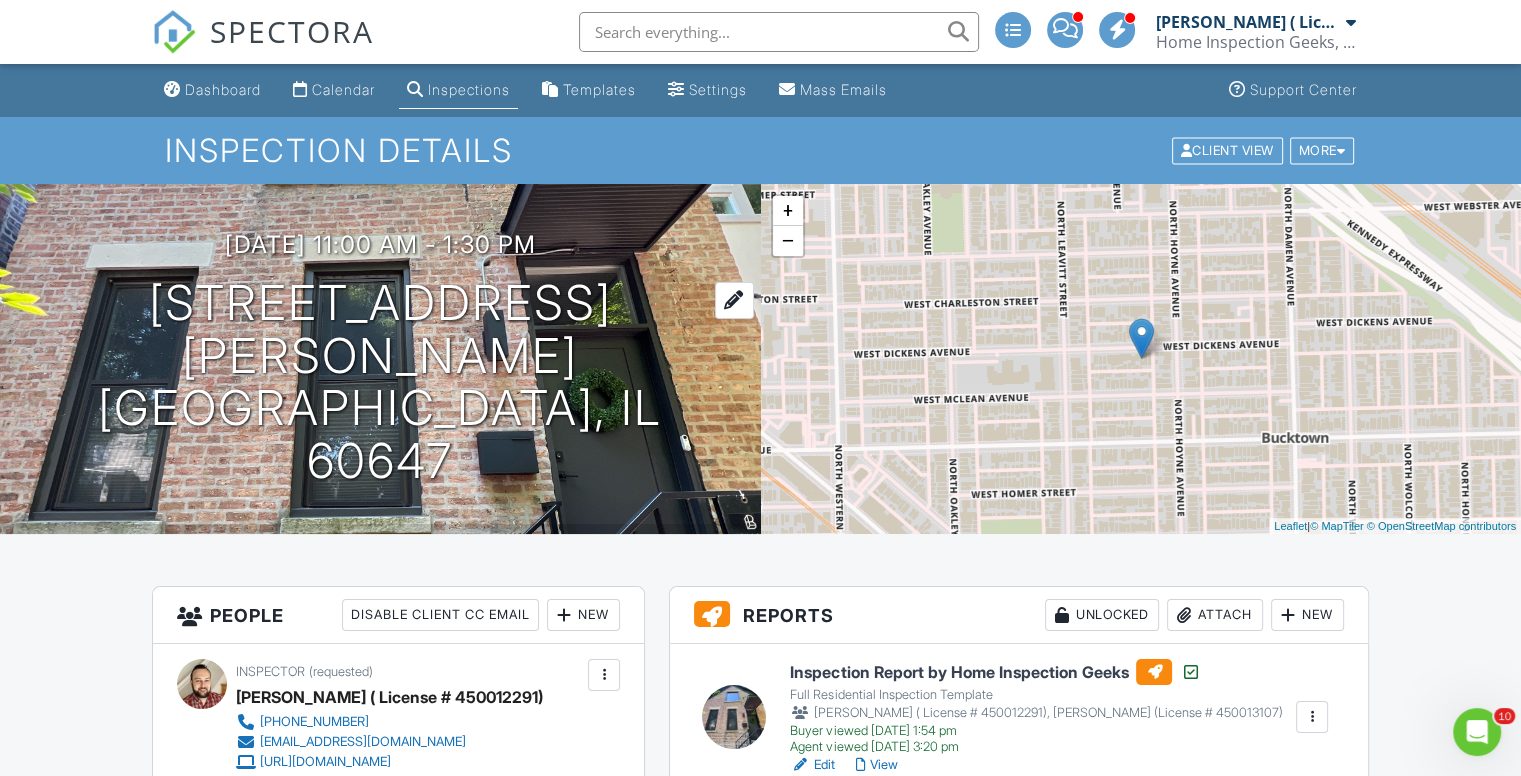 click on "2117 W Dickens Ave
Chicago, IL 60647" at bounding box center [380, 382] 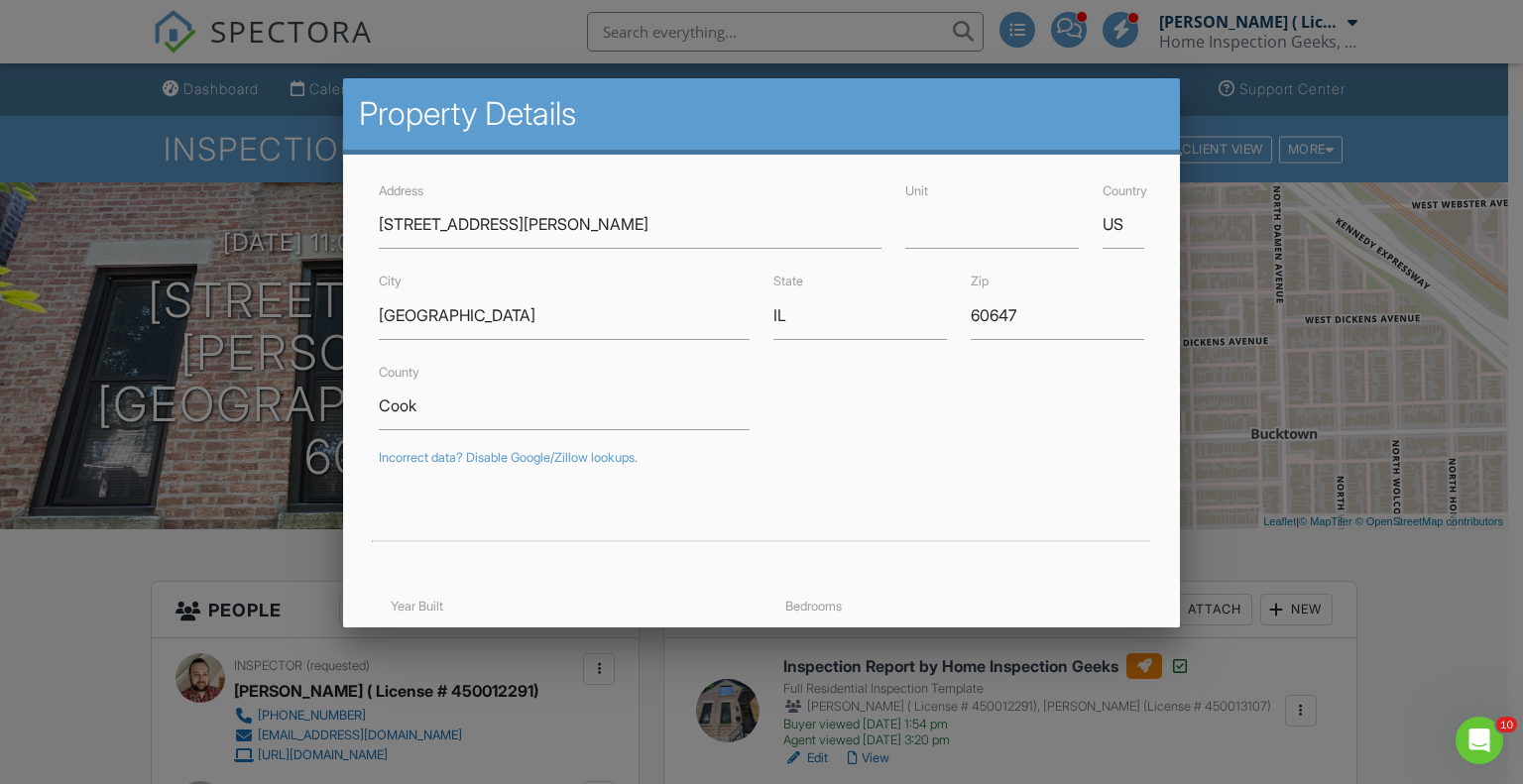 click at bounding box center (762, 391) 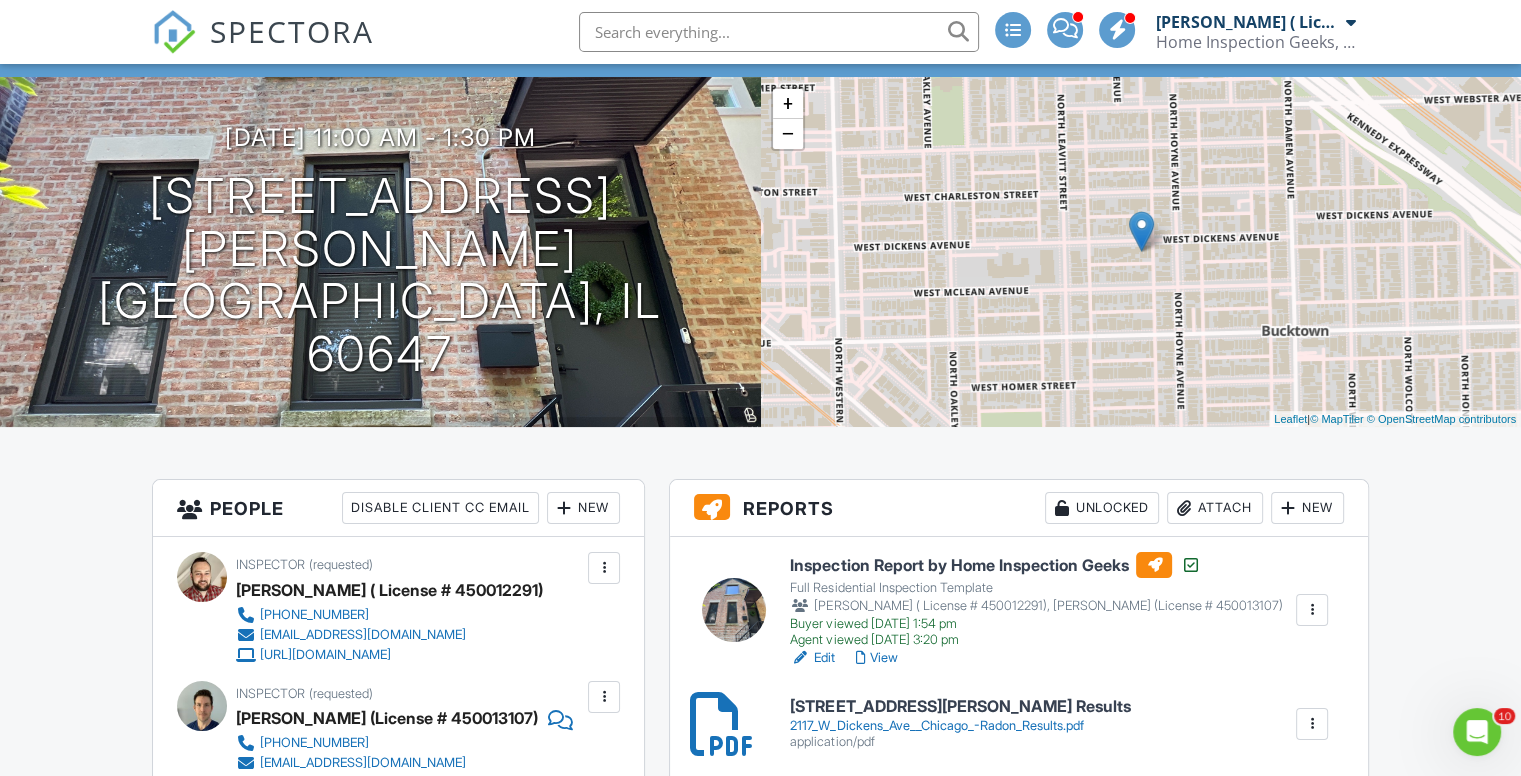 scroll, scrollTop: 300, scrollLeft: 0, axis: vertical 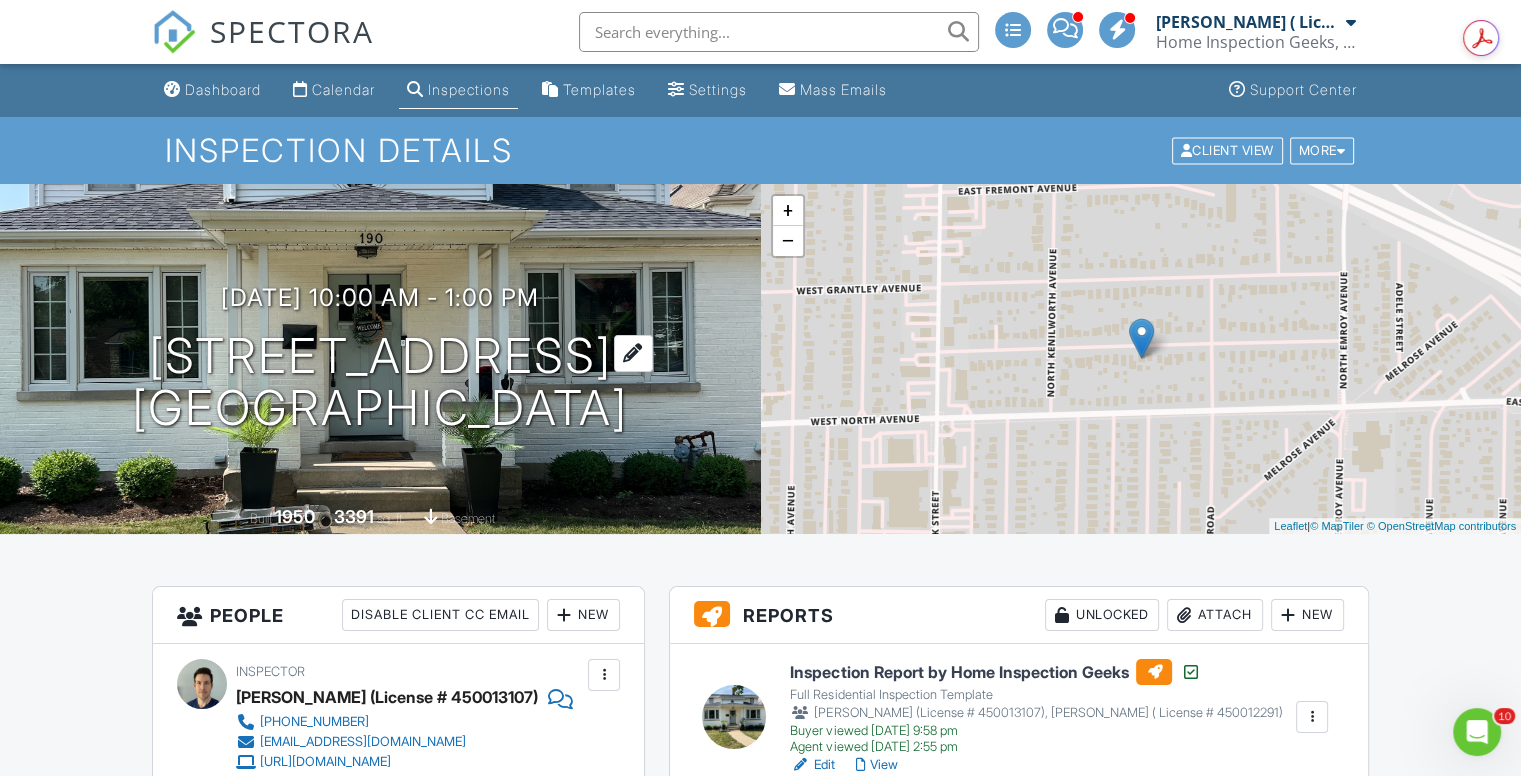 click on "190 Columbia Ave
Elmhurst, IL 60126" at bounding box center (380, 383) 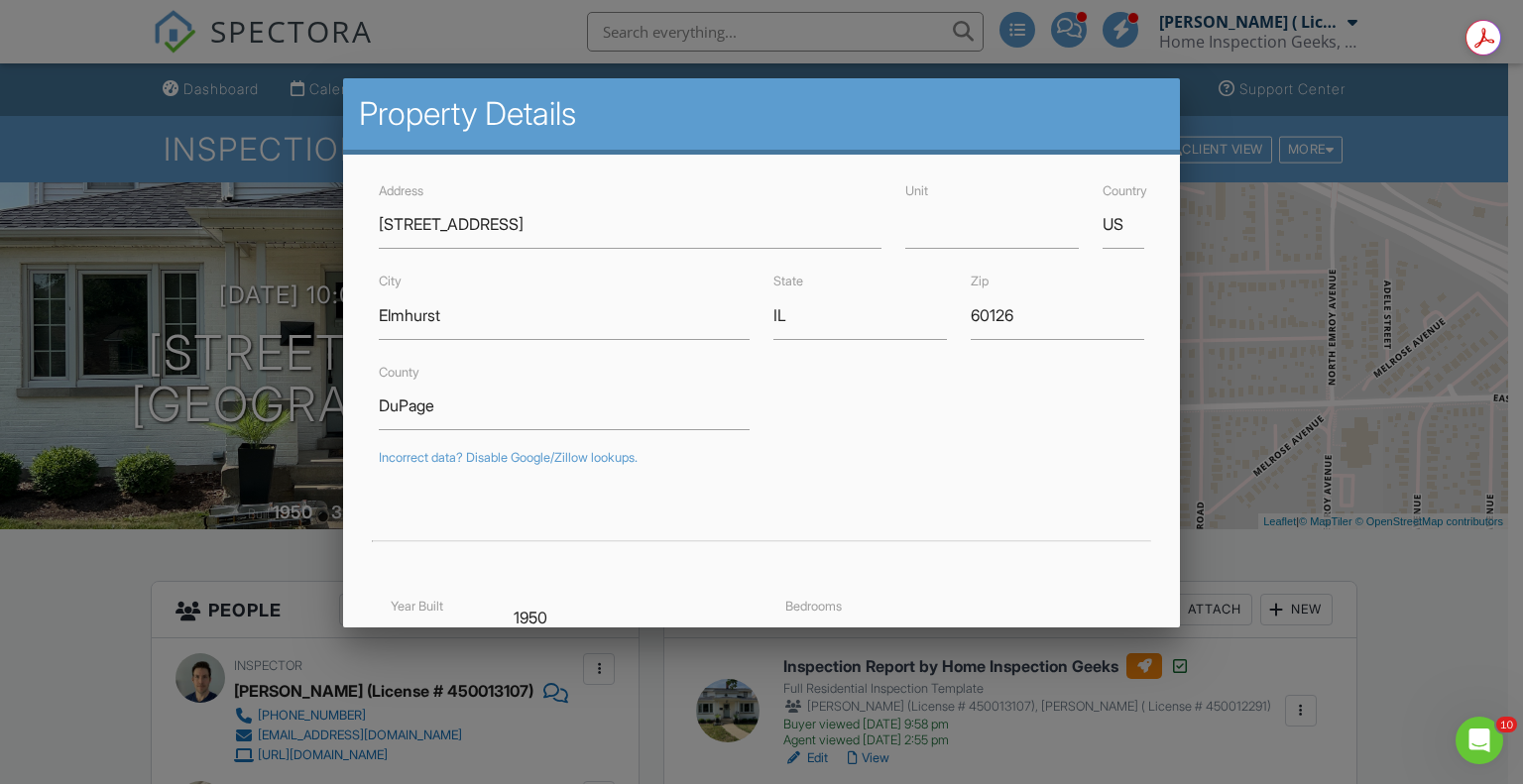 click at bounding box center [762, 391] 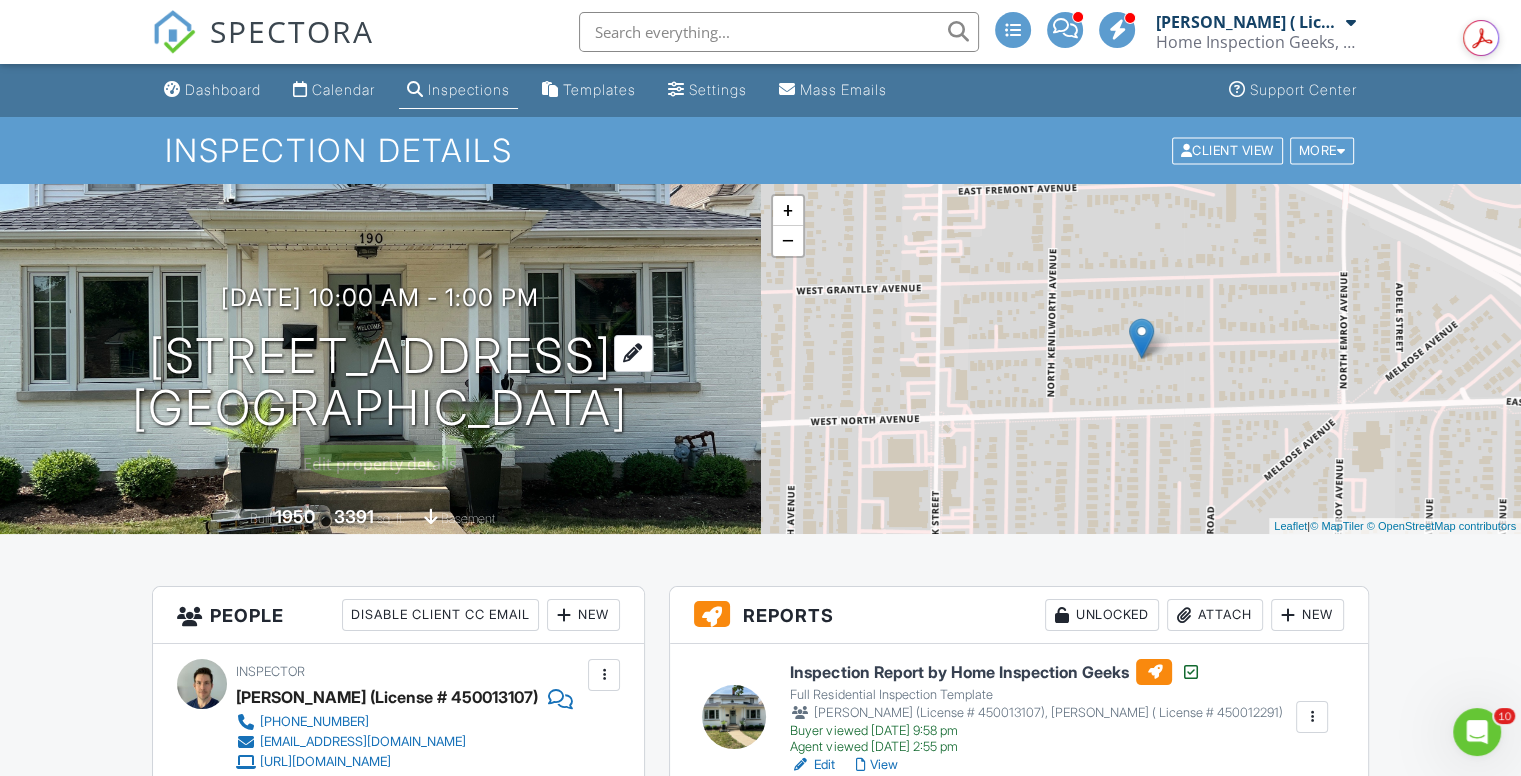 click on "190 Columbia Ave
Elmhurst, IL 60126" at bounding box center [380, 383] 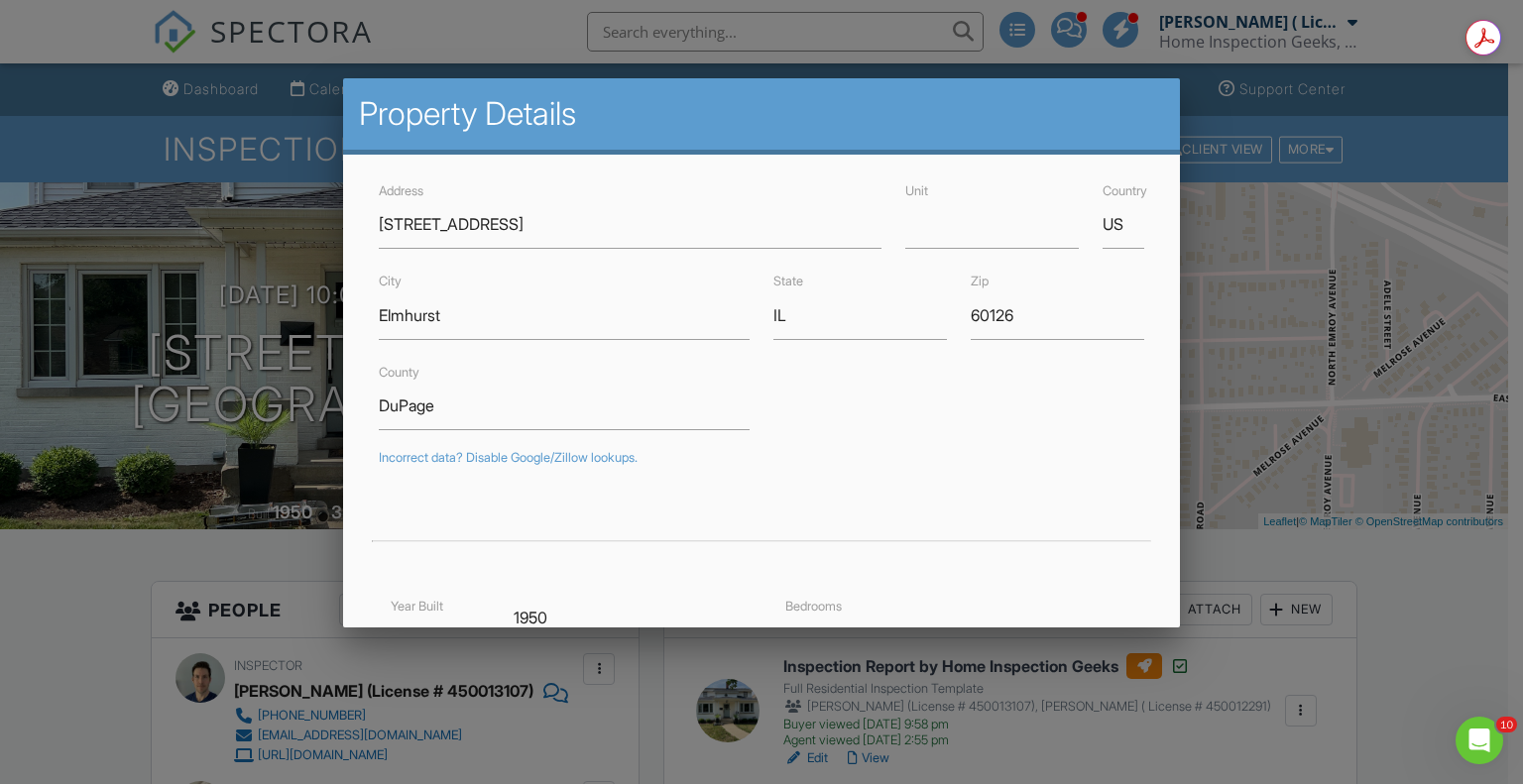 drag, startPoint x: 1206, startPoint y: 208, endPoint x: 1158, endPoint y: 291, distance: 95.88013 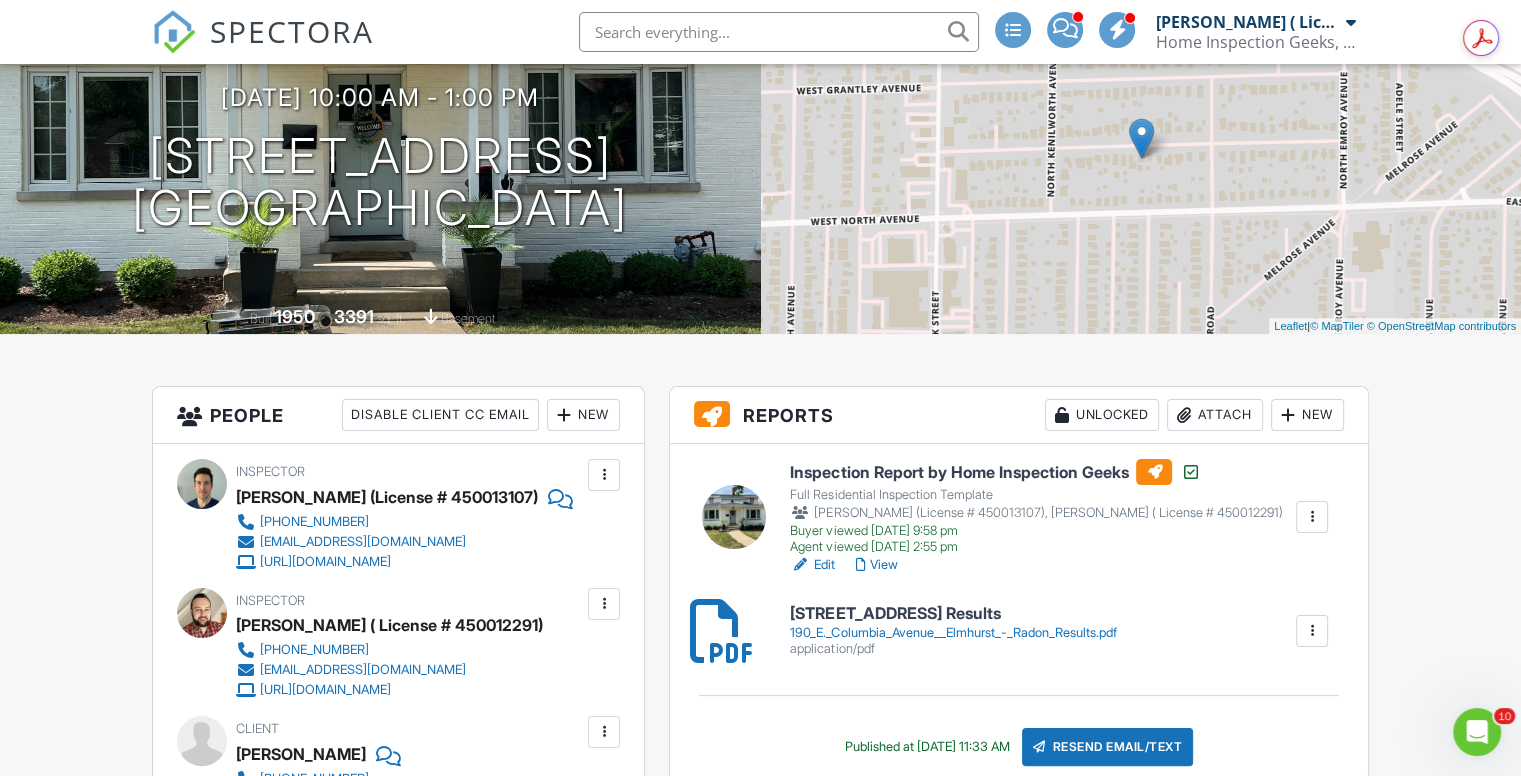 scroll, scrollTop: 300, scrollLeft: 0, axis: vertical 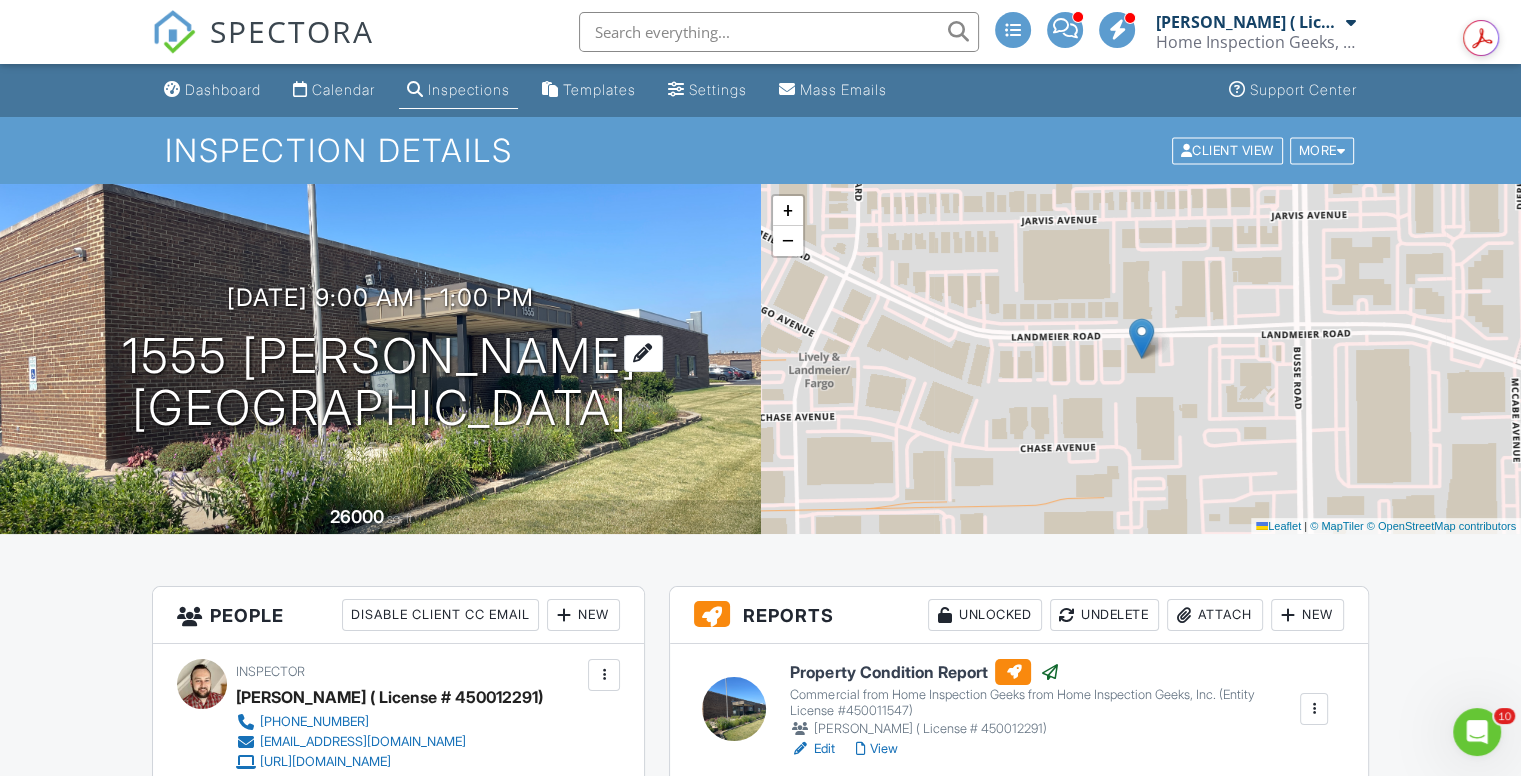 click on "1555 [PERSON_NAME]
[GEOGRAPHIC_DATA]" at bounding box center (380, 383) 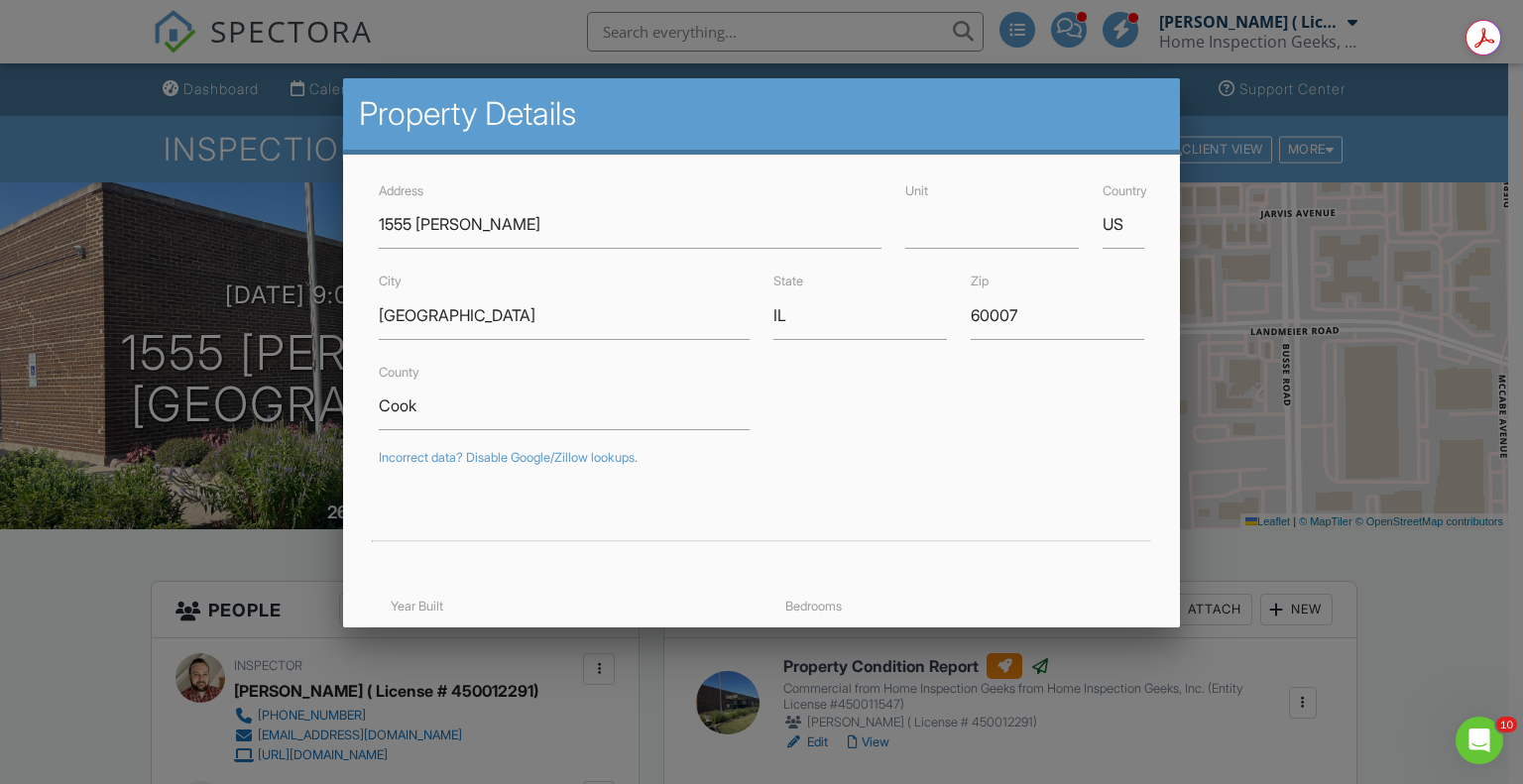 click at bounding box center (762, 391) 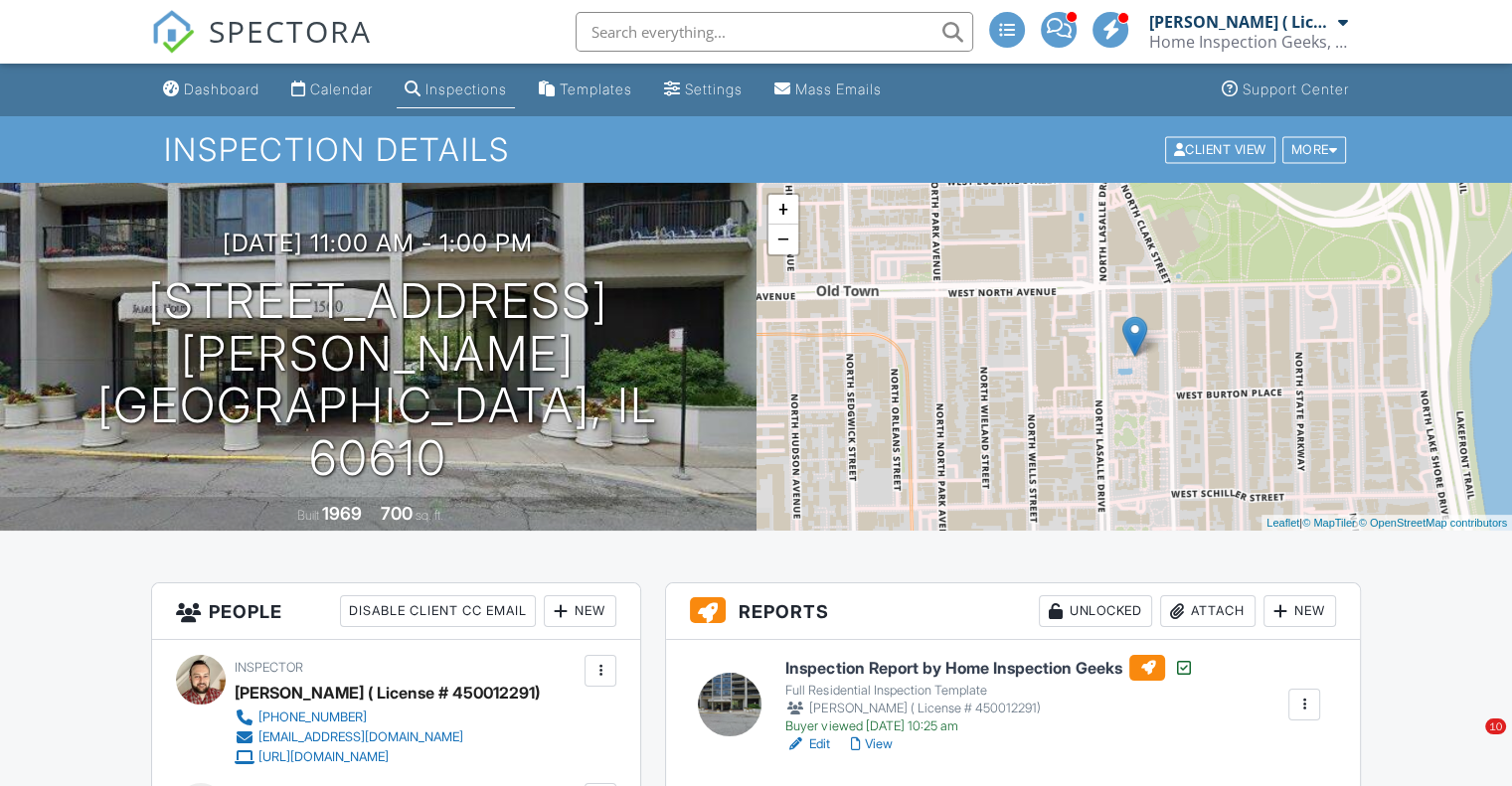 scroll, scrollTop: 0, scrollLeft: 0, axis: both 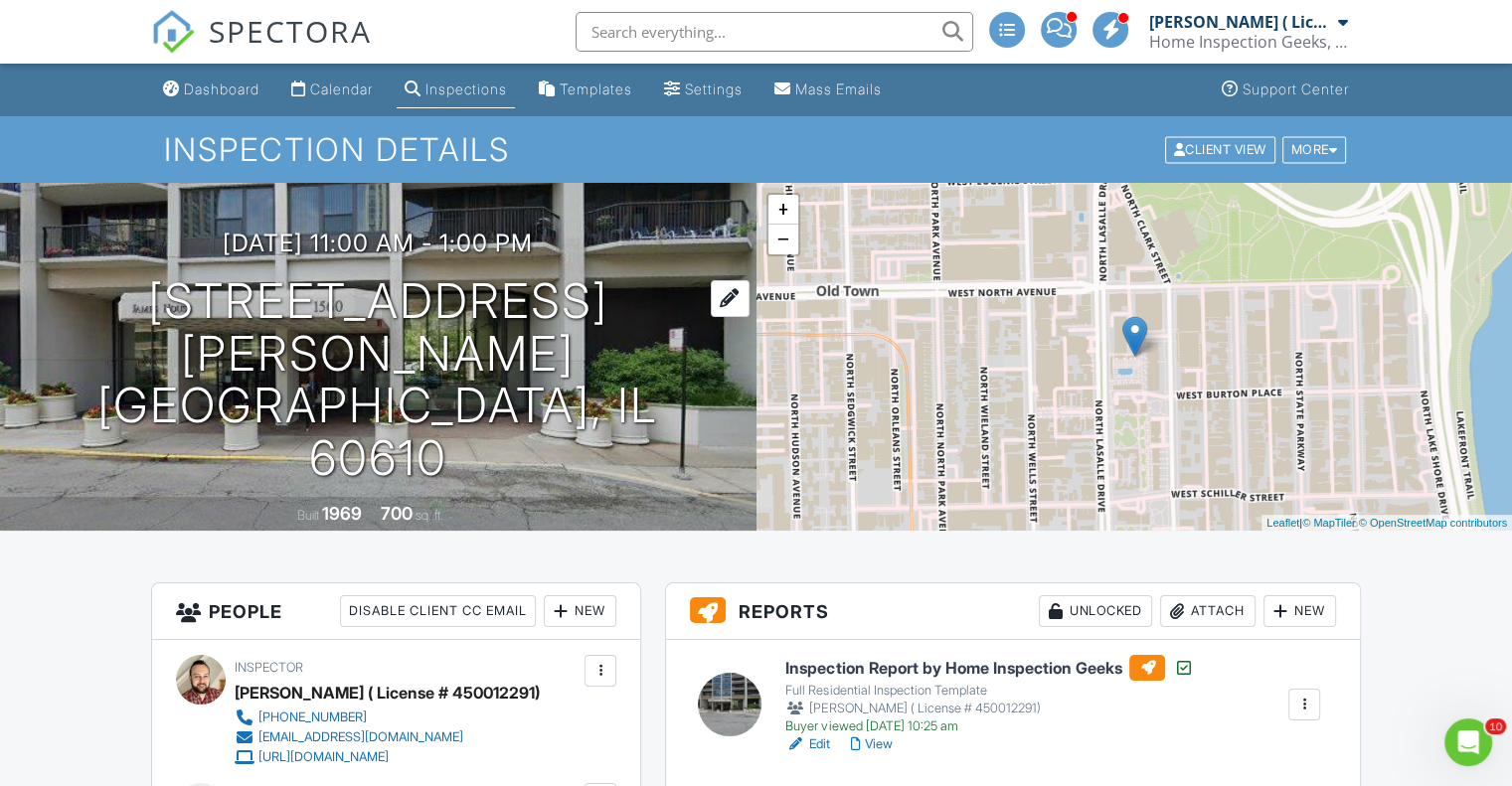 click on "1560 N Sandburg Terrace 3207J
Chicago, IL 60610" at bounding box center [378, 380] 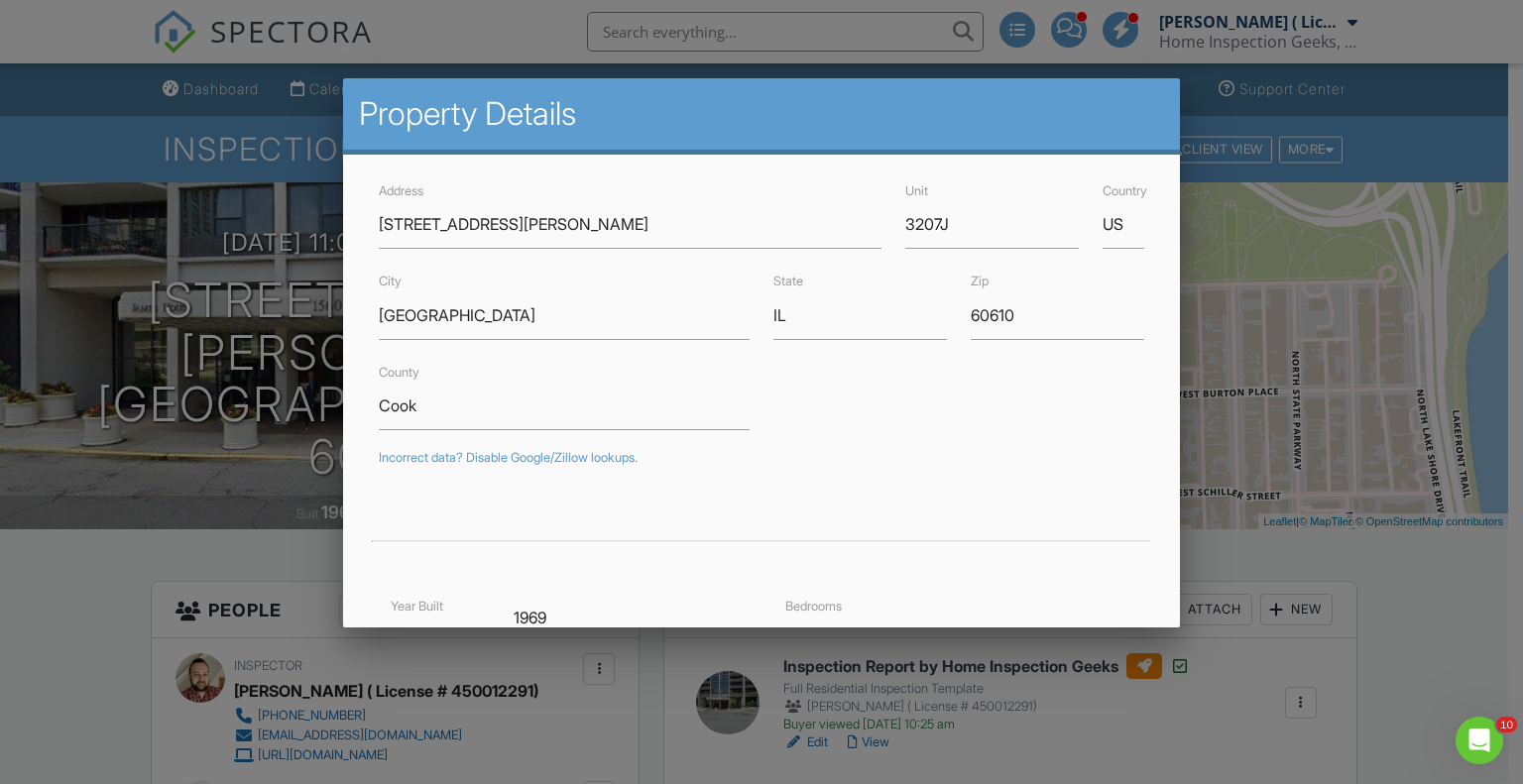 click at bounding box center [762, 391] 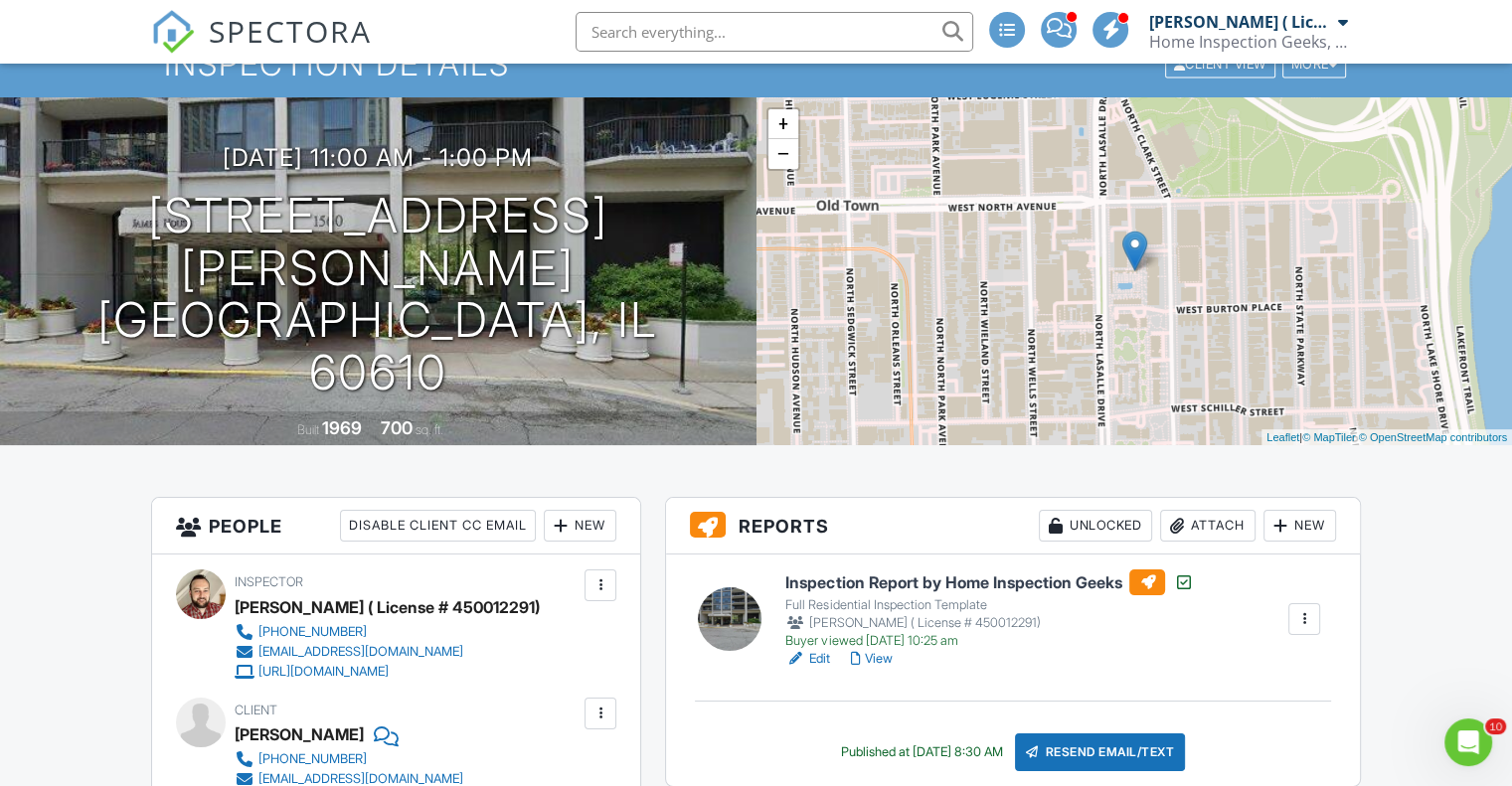 scroll, scrollTop: 298, scrollLeft: 0, axis: vertical 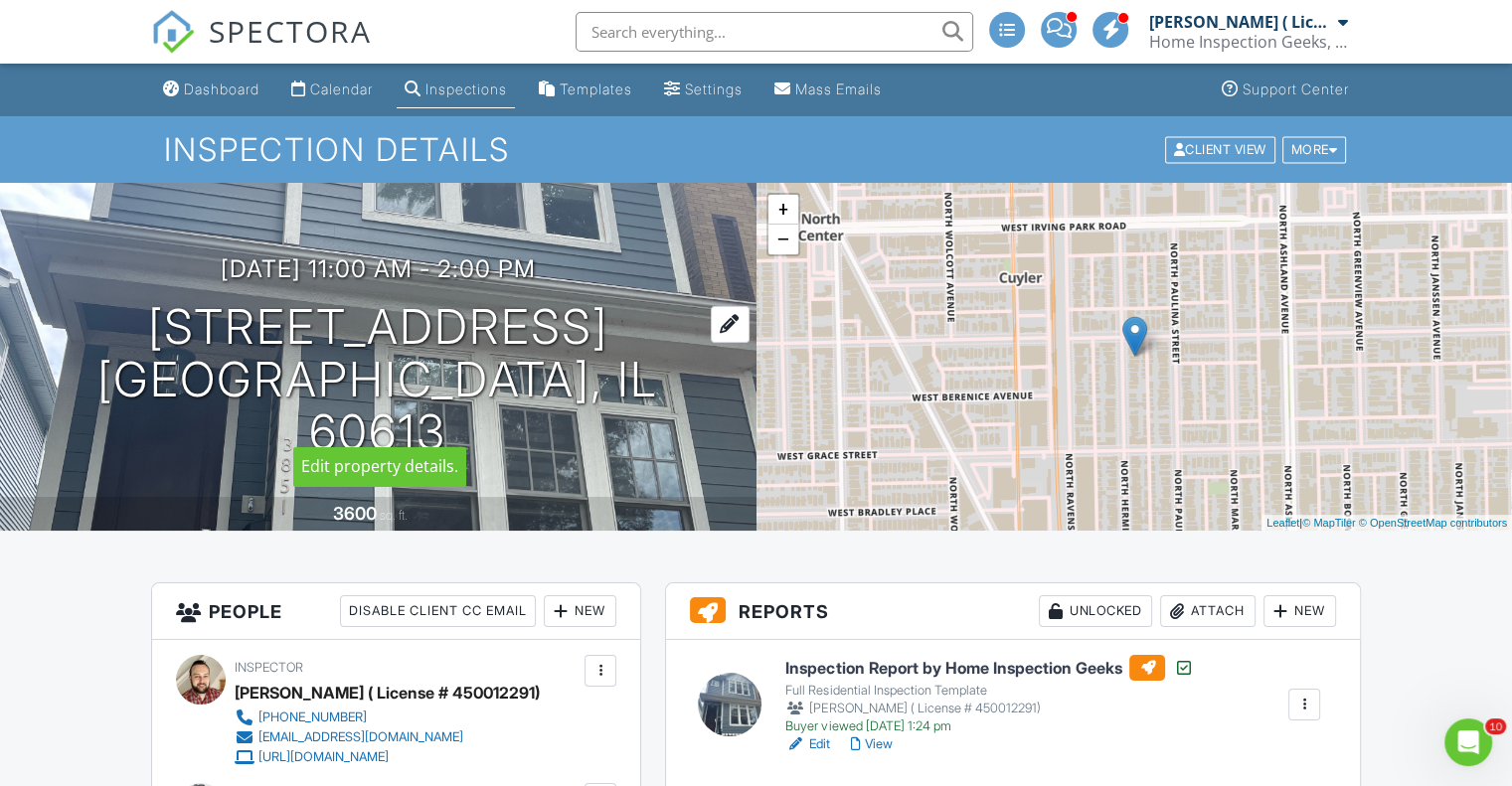 click on "[STREET_ADDRESS]
[GEOGRAPHIC_DATA], IL 60613" at bounding box center (378, 380) 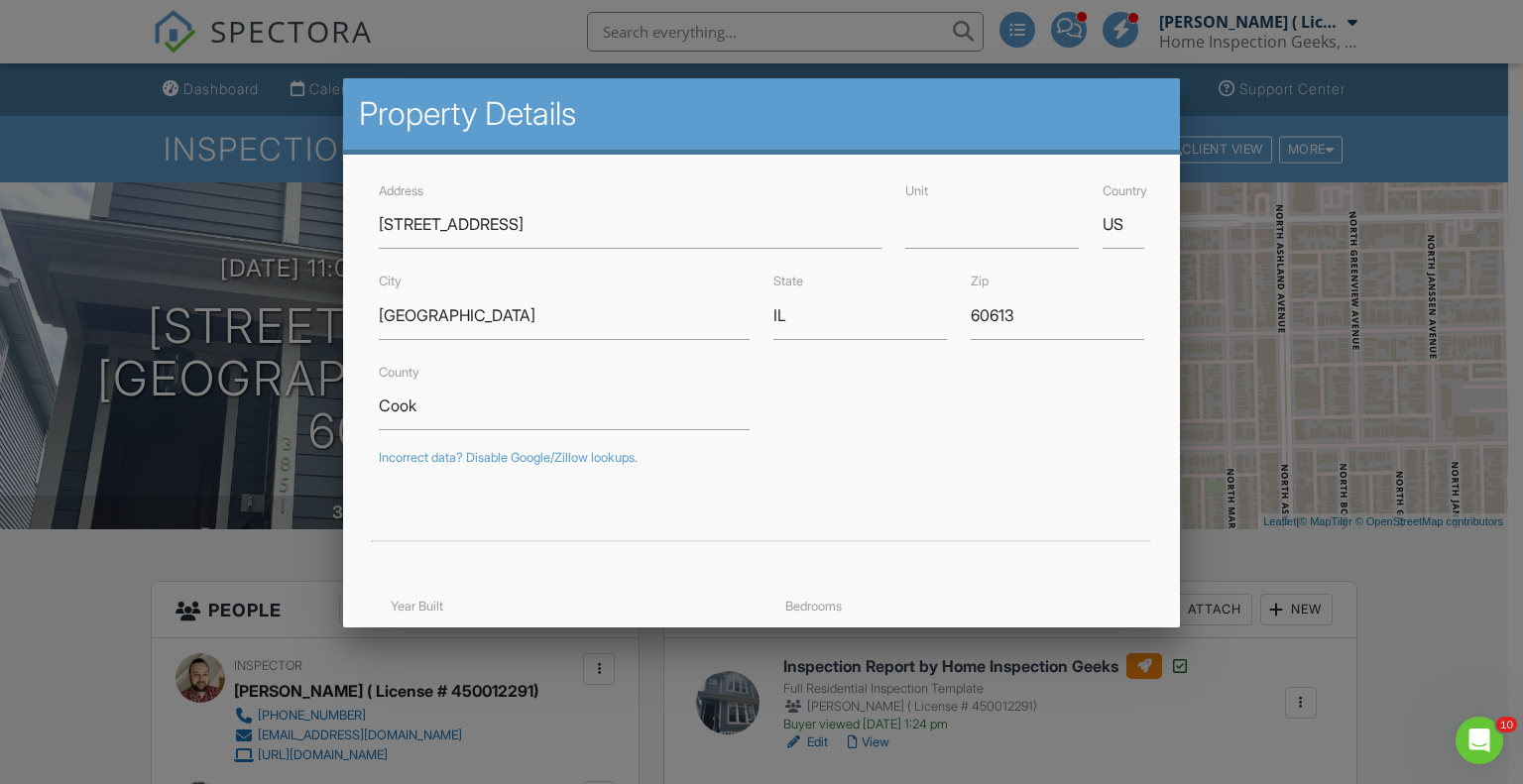 click at bounding box center [762, 391] 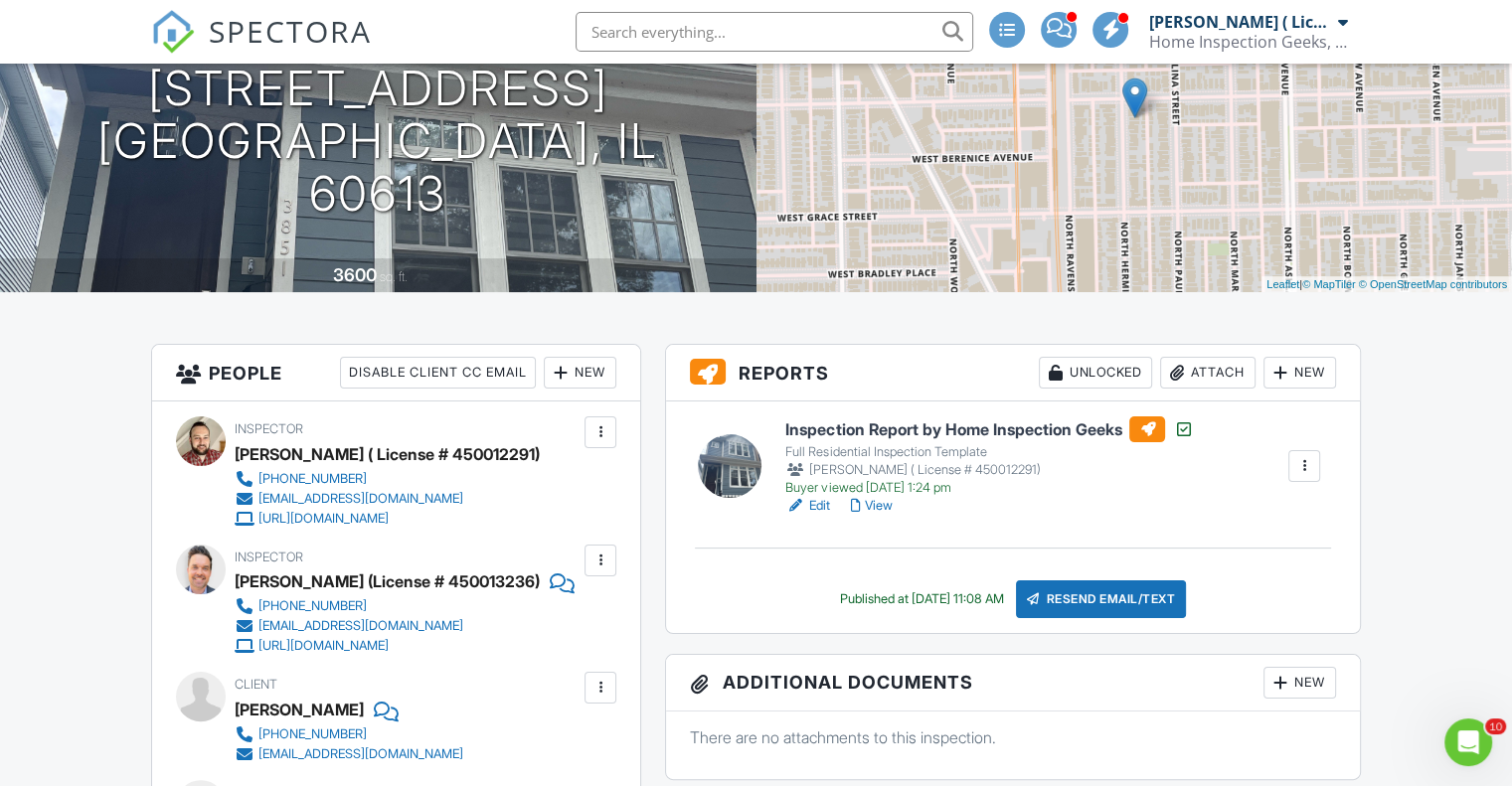 scroll, scrollTop: 199, scrollLeft: 0, axis: vertical 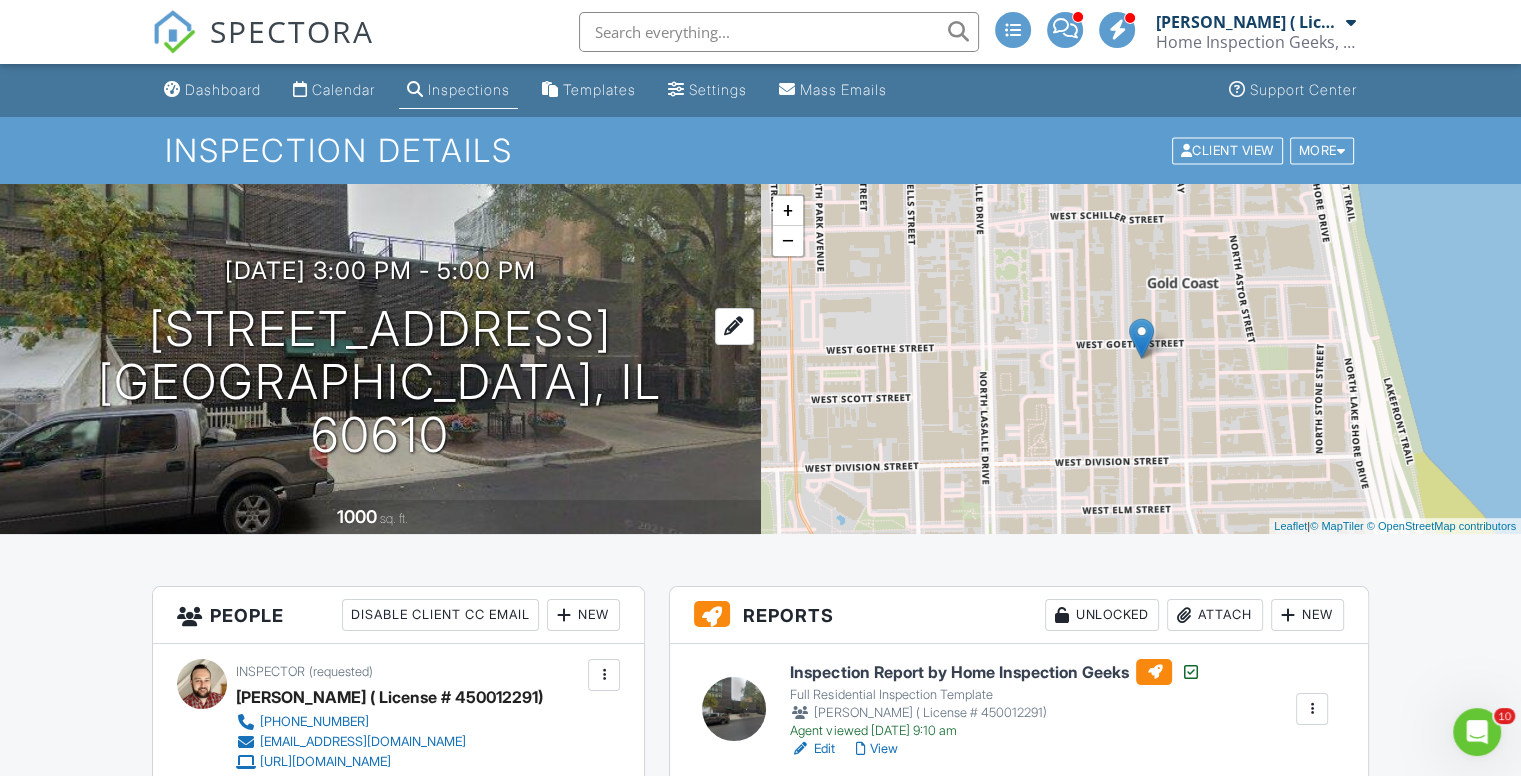 click on "[STREET_ADDRESS]
[GEOGRAPHIC_DATA], IL 60610" at bounding box center [380, 382] 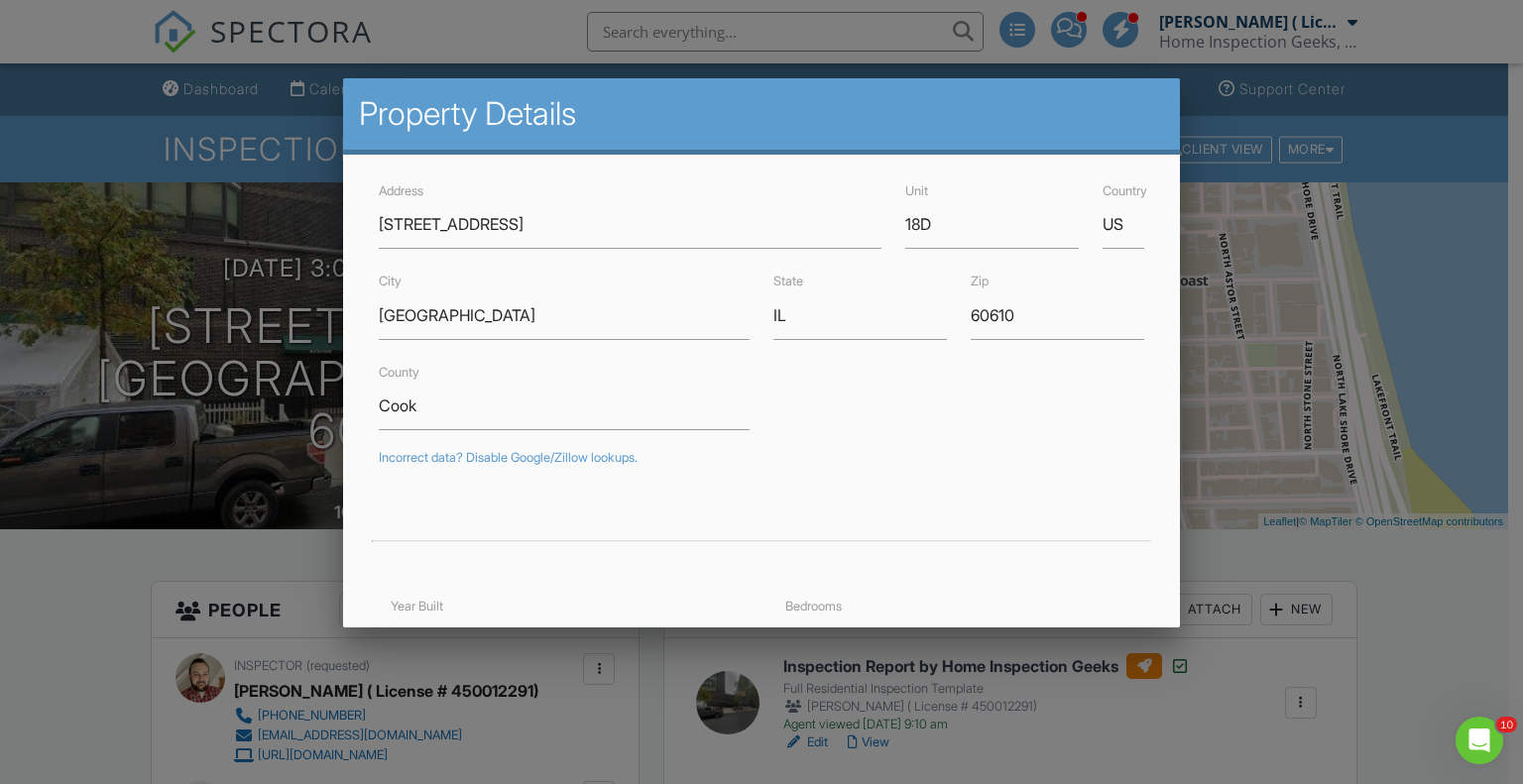 click at bounding box center (762, 391) 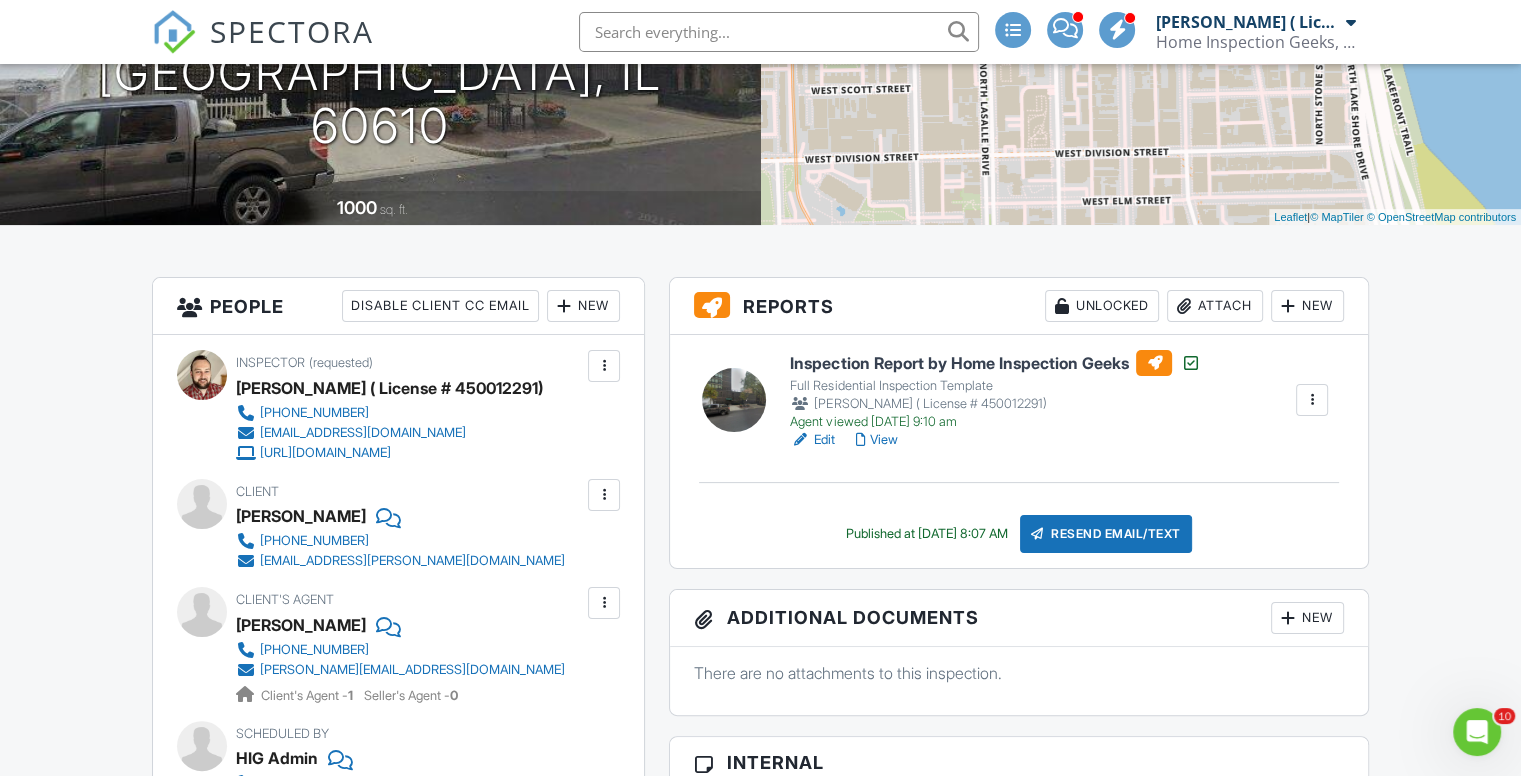 scroll, scrollTop: 500, scrollLeft: 0, axis: vertical 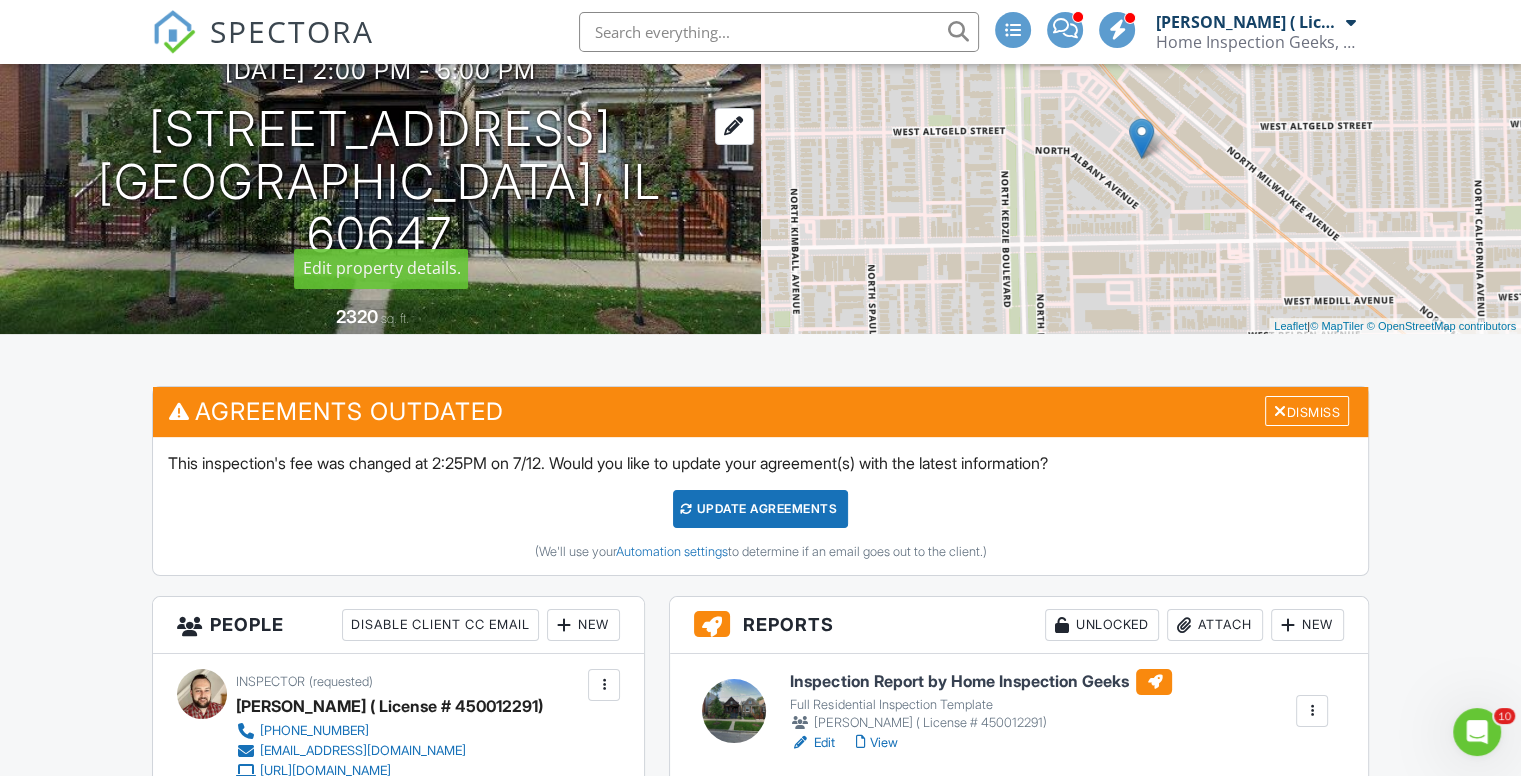 click on "[STREET_ADDRESS]
[GEOGRAPHIC_DATA], IL 60647" at bounding box center (380, 182) 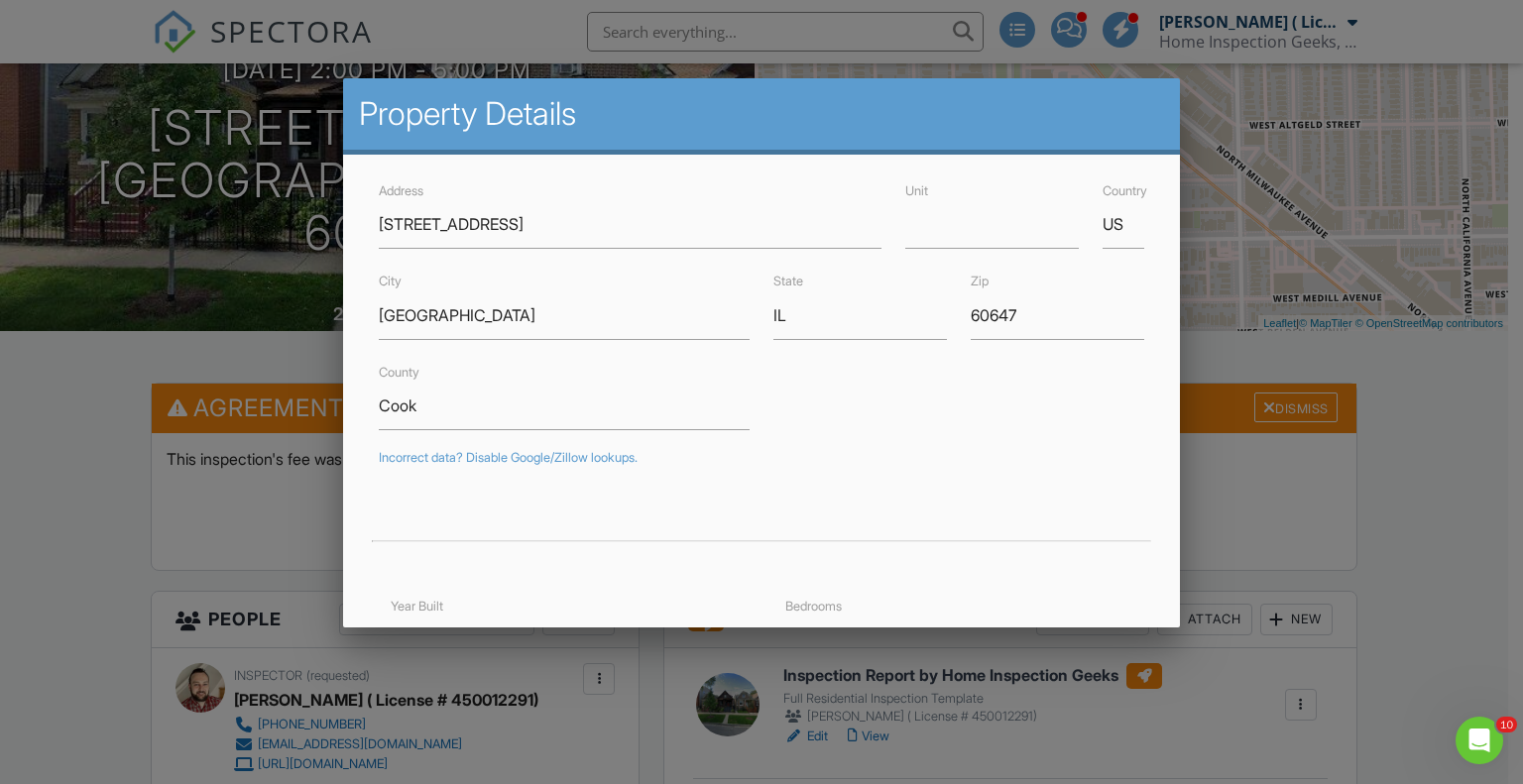 click at bounding box center [762, 391] 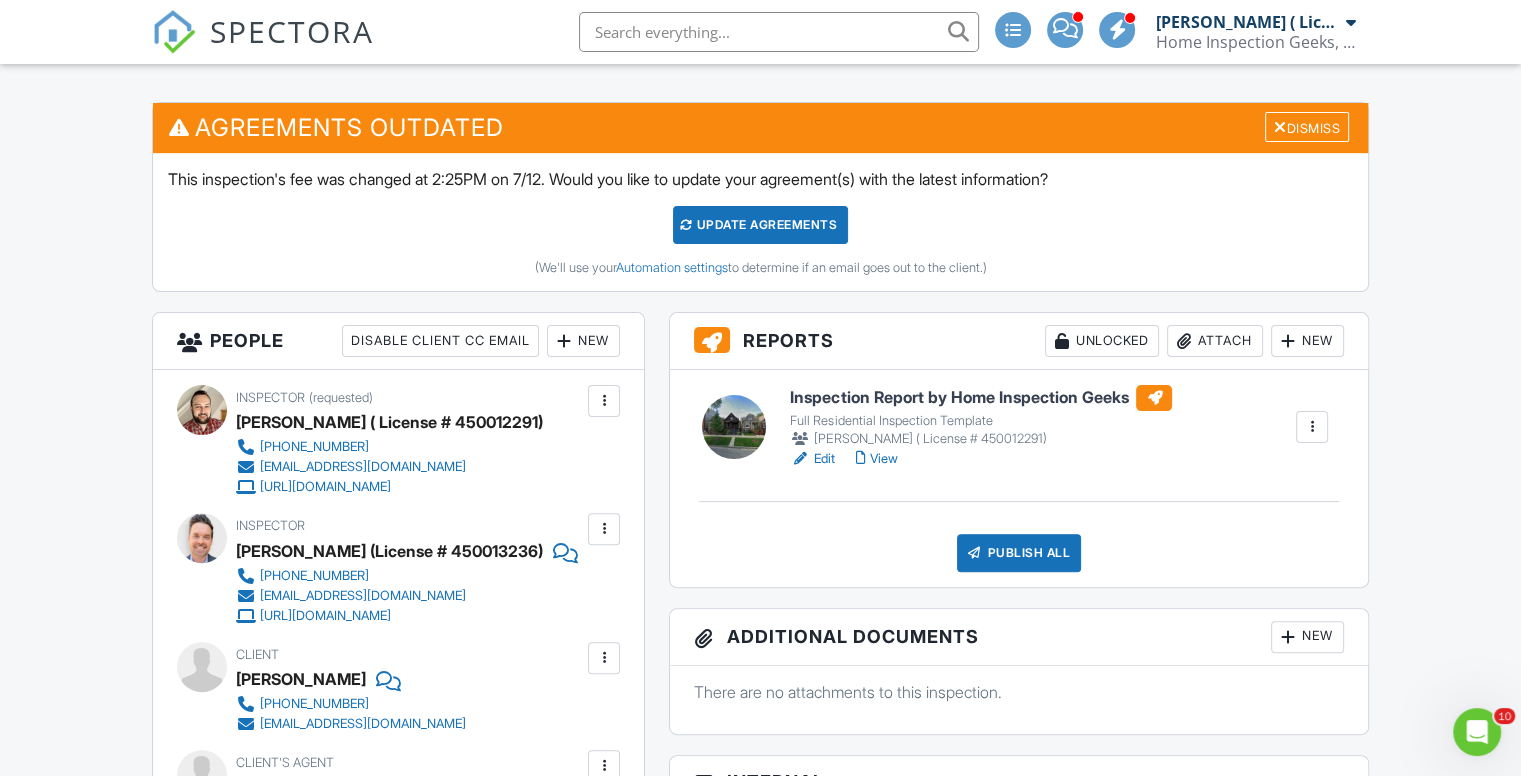 scroll, scrollTop: 500, scrollLeft: 0, axis: vertical 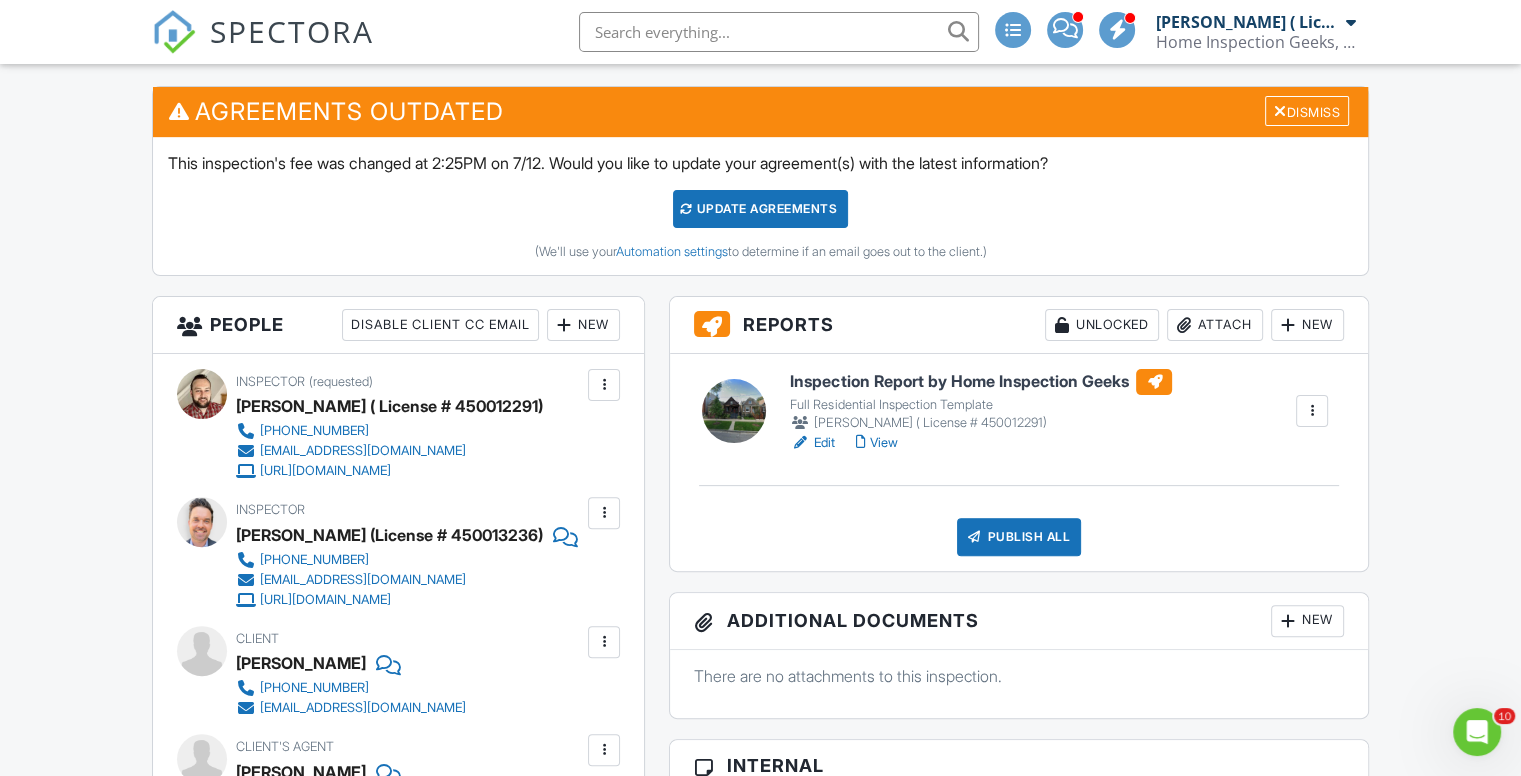 click on "Edit" at bounding box center [812, 443] 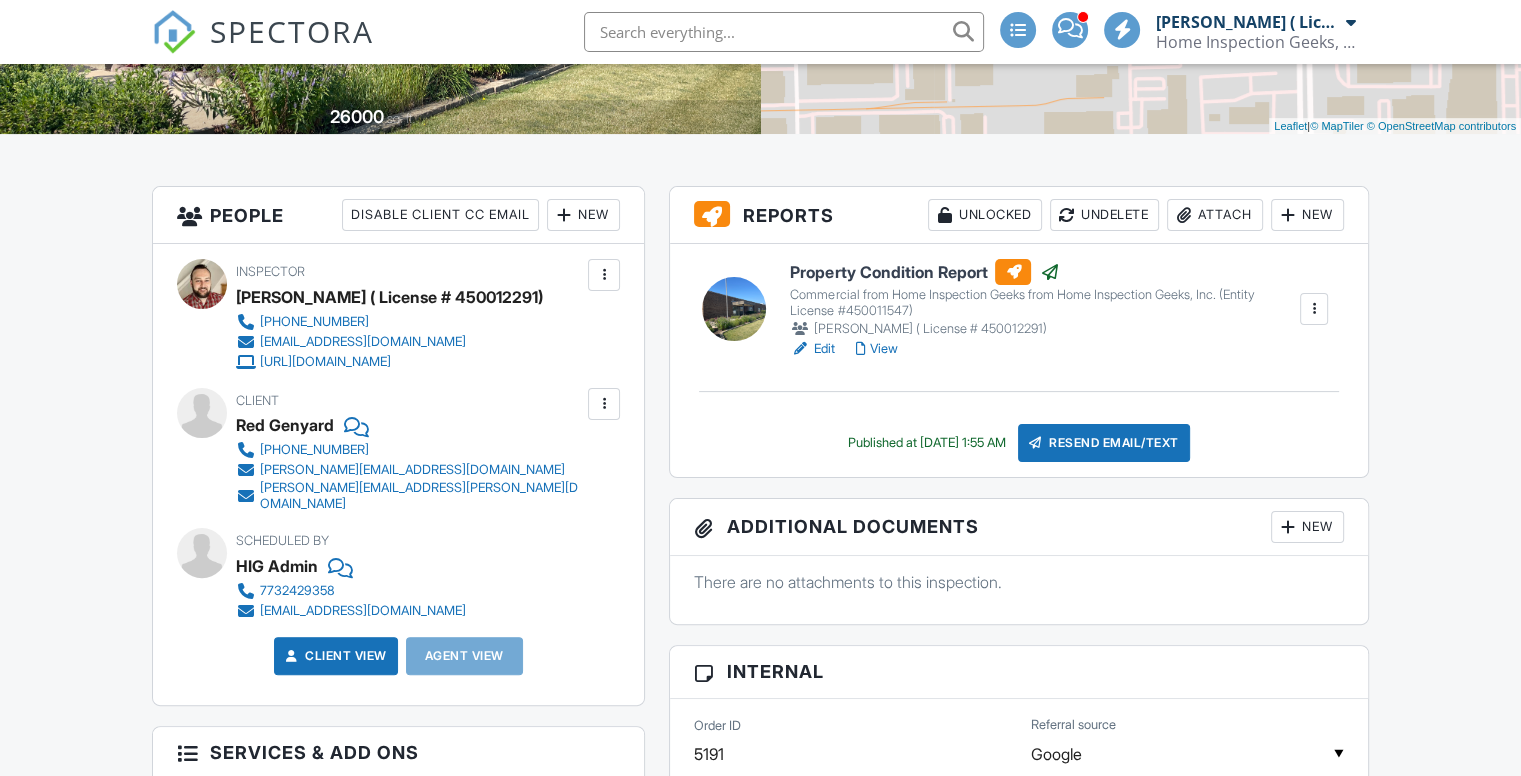 scroll, scrollTop: 400, scrollLeft: 0, axis: vertical 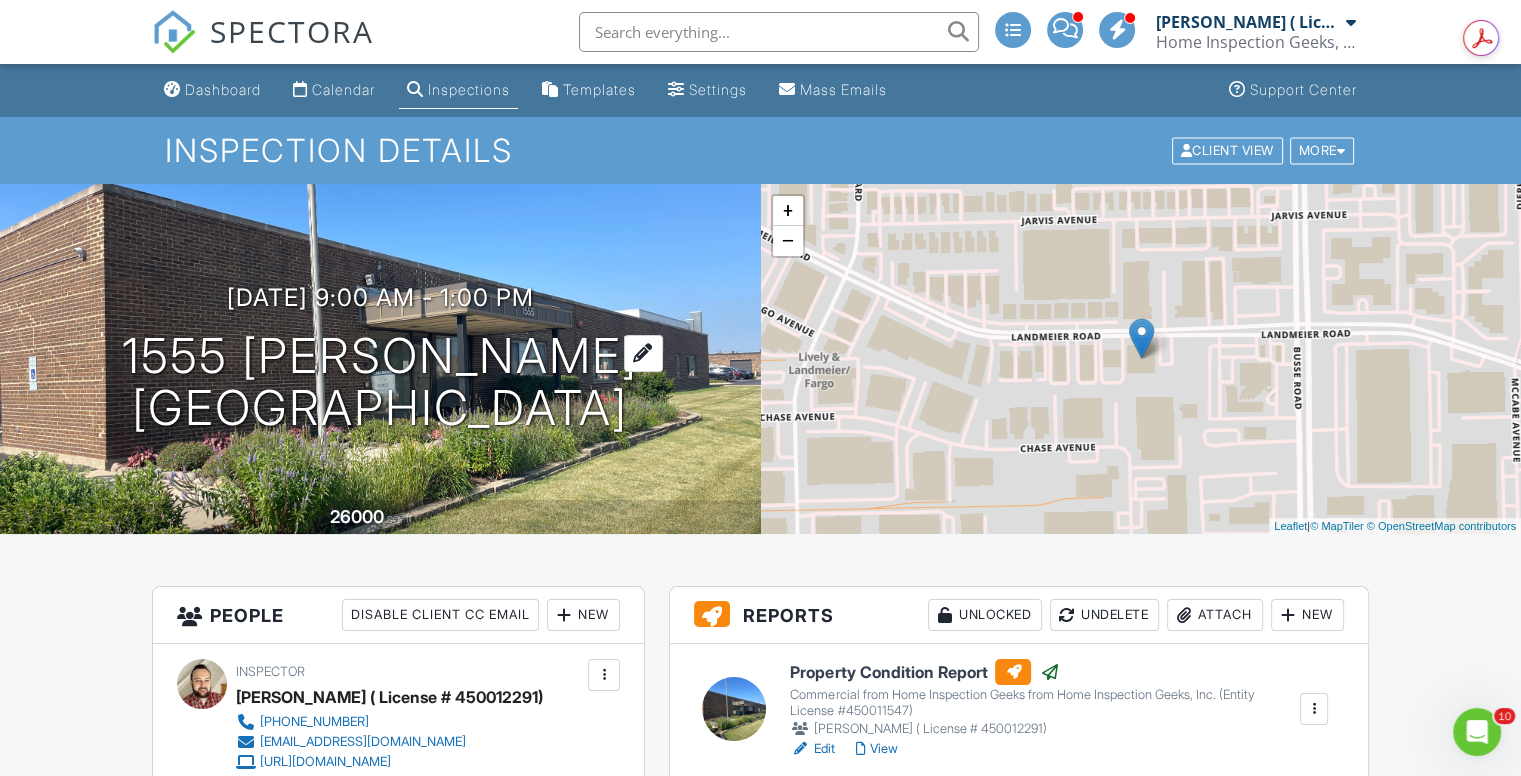 click on "1555 [PERSON_NAME]
[GEOGRAPHIC_DATA]" at bounding box center (380, 383) 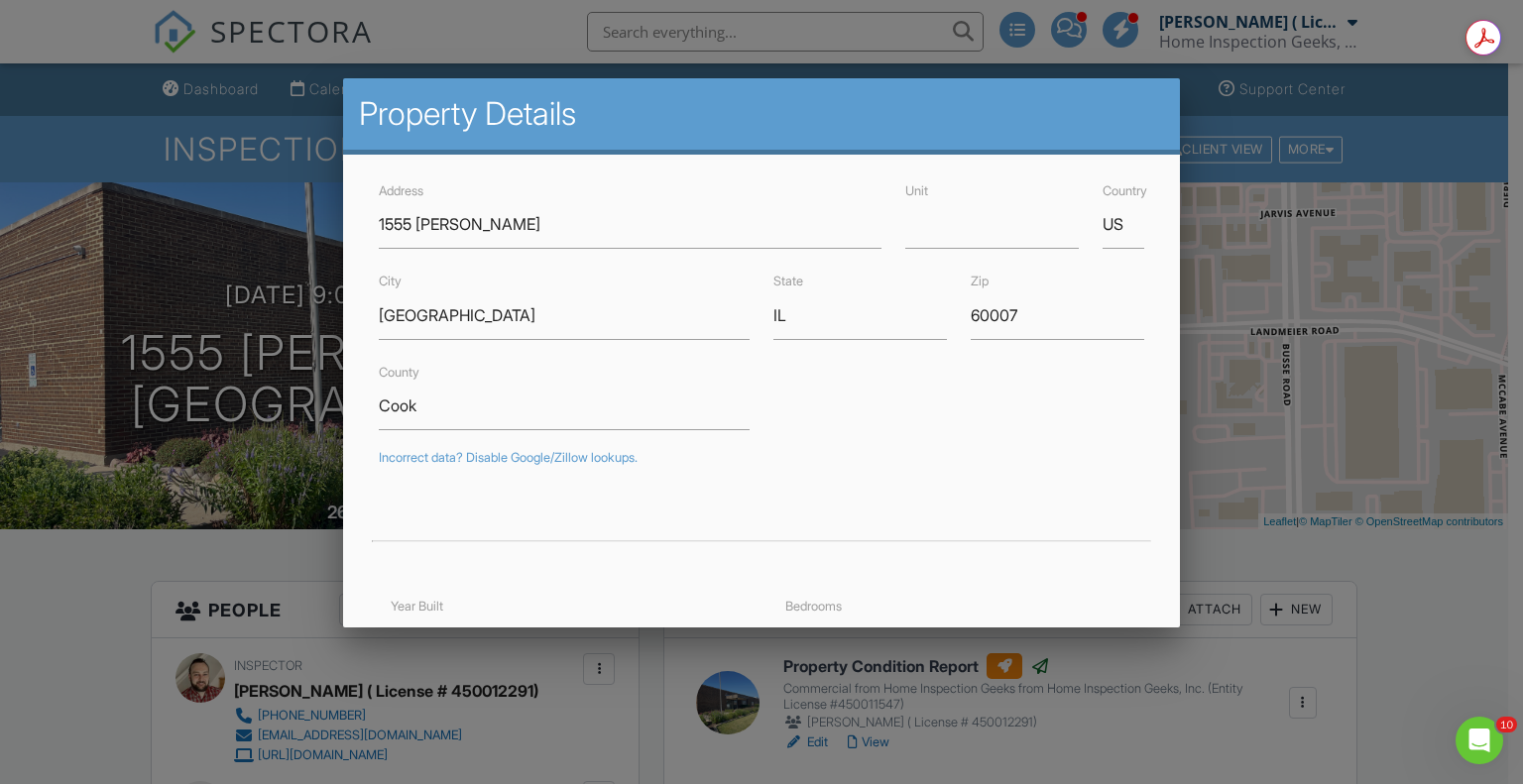 click at bounding box center [762, 391] 